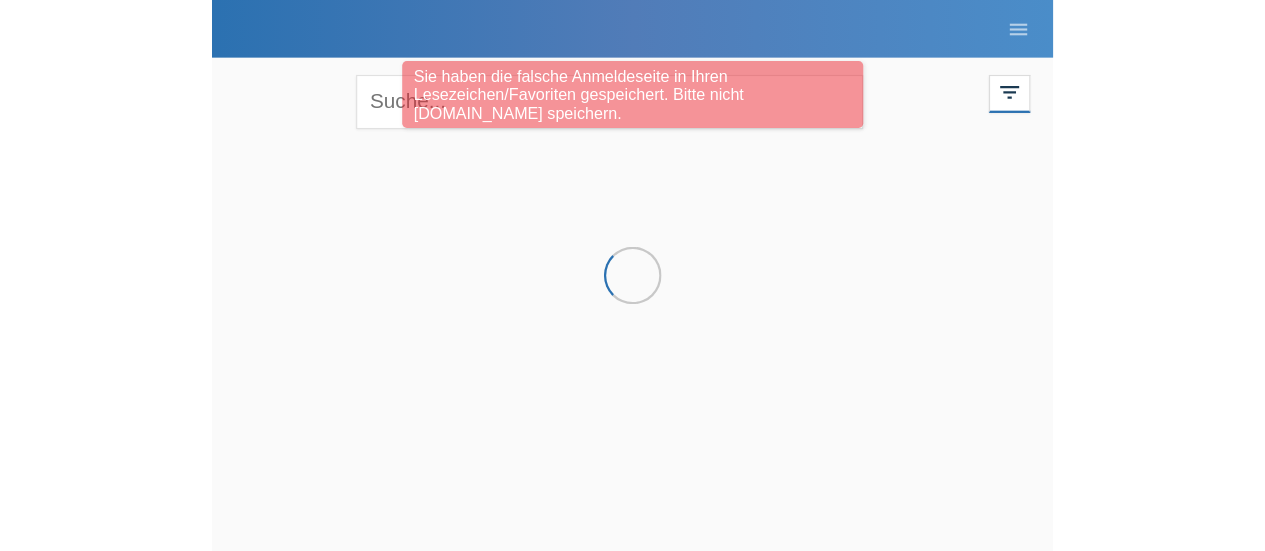 scroll, scrollTop: 0, scrollLeft: 0, axis: both 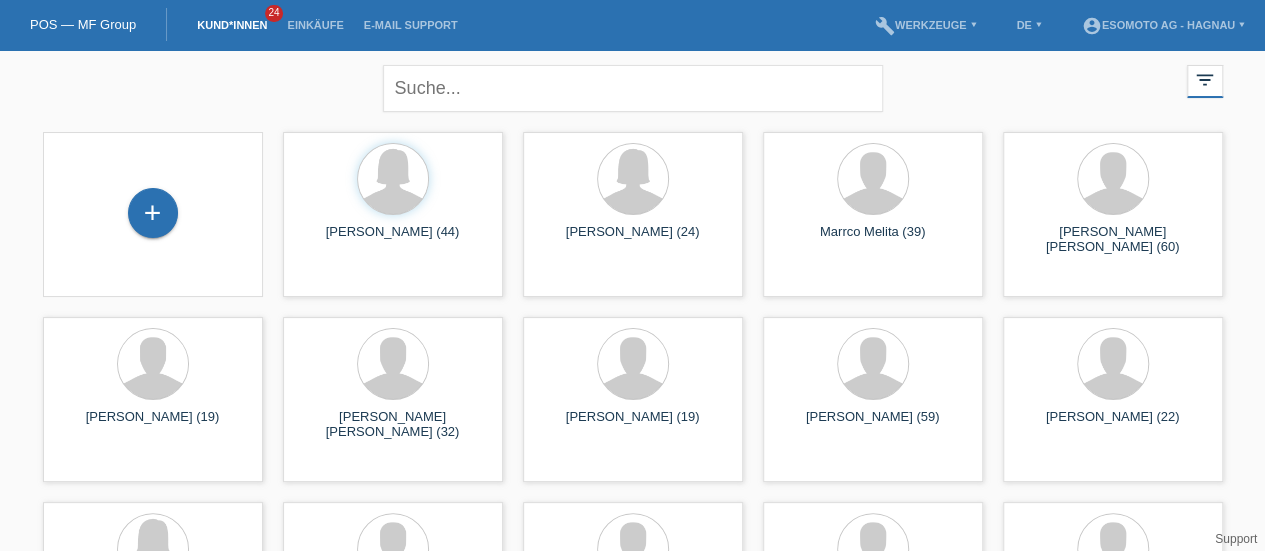 click on "close
filter_list
view_module   Alle Kund*innen anzeigen
star   Markierte Kund*innen anzeigen
layers   Zuletzt angezeigte Kund*innen anzeigen
date_range   Neuste Kund*innen anzeigen
comment   Ungelesene Kommentare
error   Unbestätigt, in Bearbeitung
error   Zurückgewiesen" at bounding box center [633, 86] 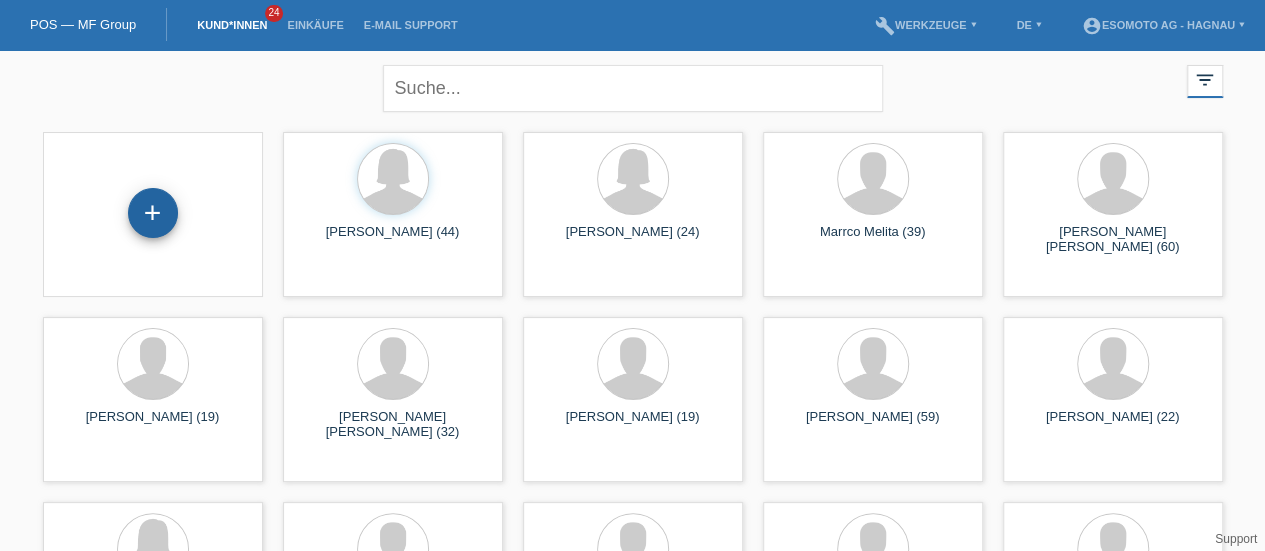 click on "+" at bounding box center [153, 213] 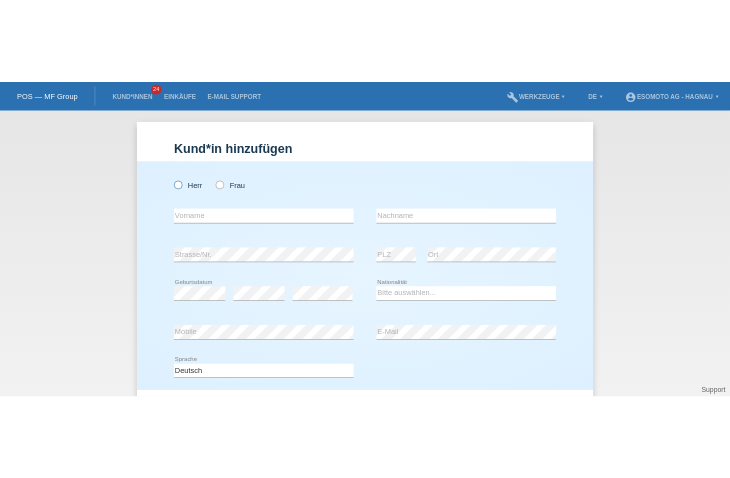 scroll, scrollTop: 0, scrollLeft: 0, axis: both 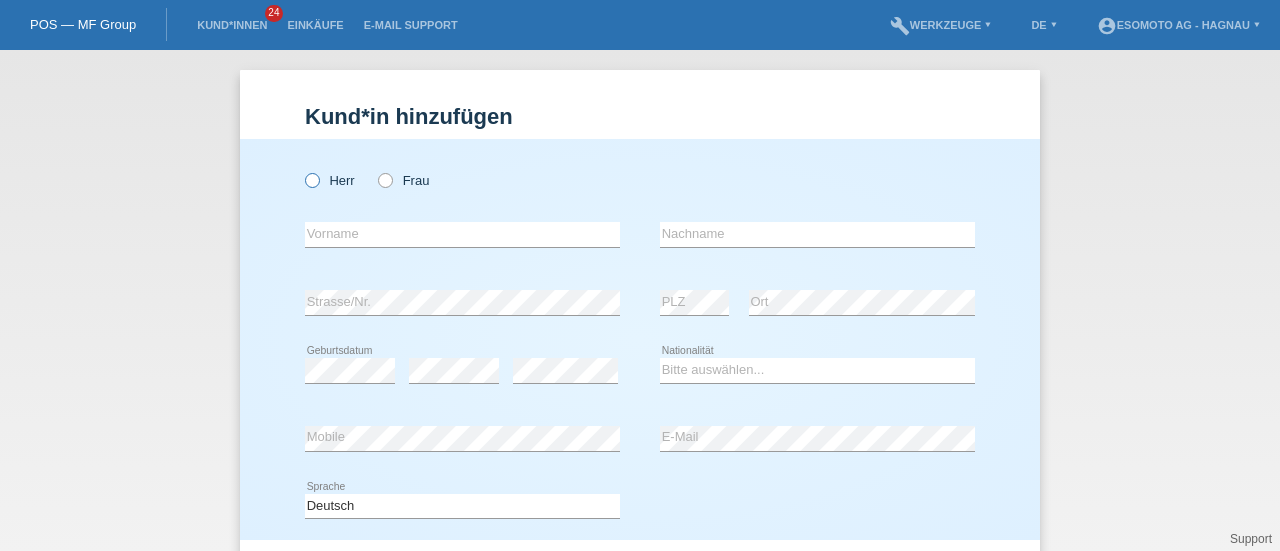 click at bounding box center (302, 170) 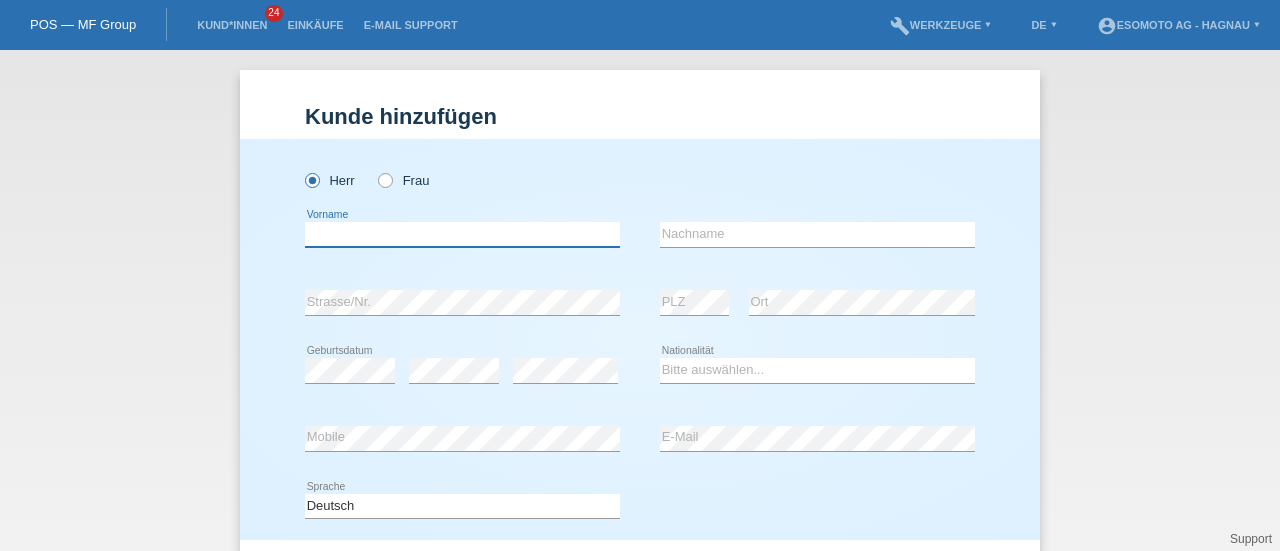 click at bounding box center [462, 234] 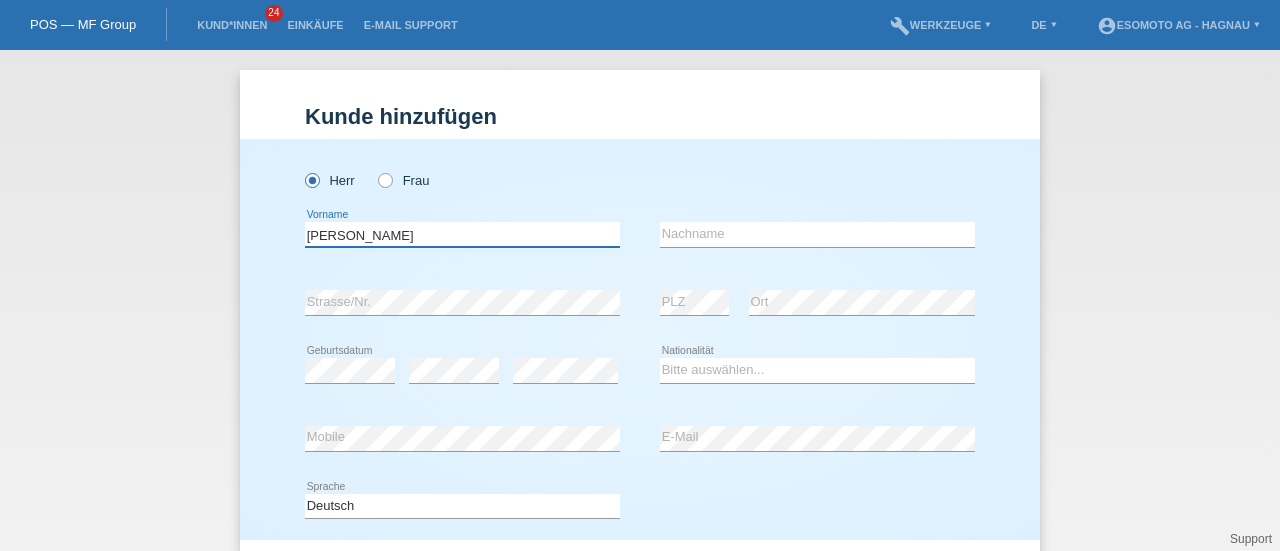type on "Dennis Manuel" 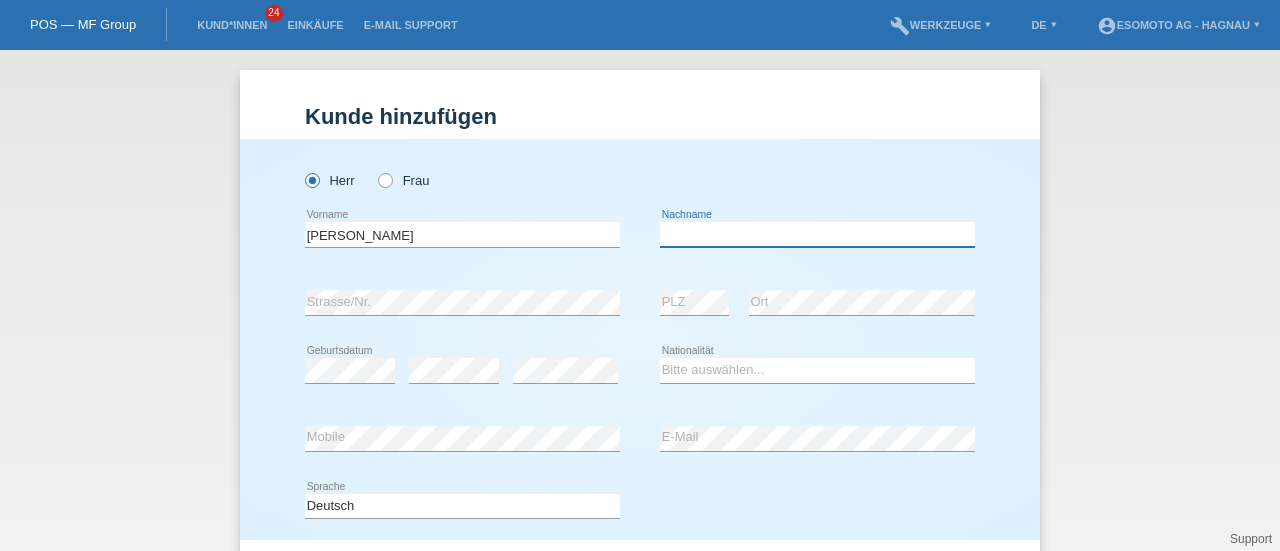 click at bounding box center (817, 234) 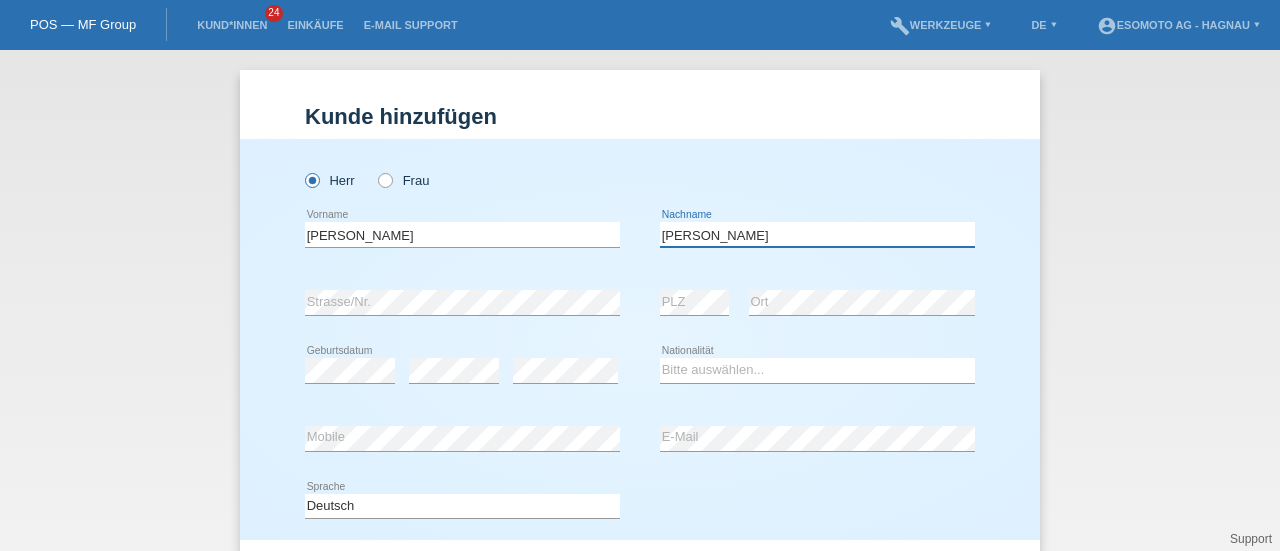 type on "Abreu Fernandes" 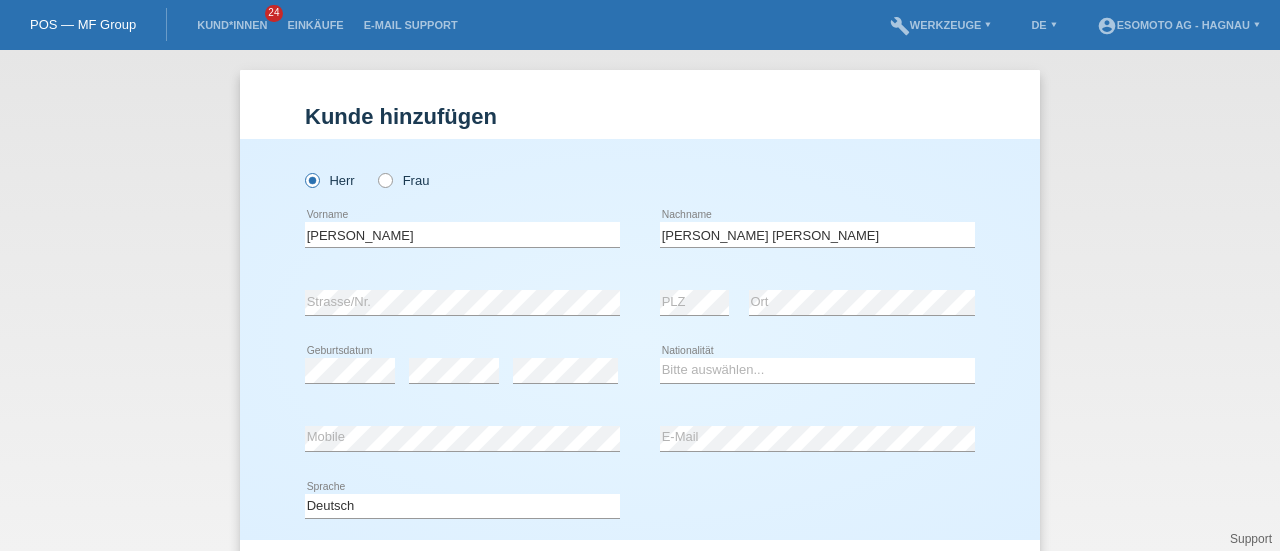 click on "Dennis Manuel
error
Vorname
Abreu Fernandes
error
Nachname" at bounding box center [640, 235] 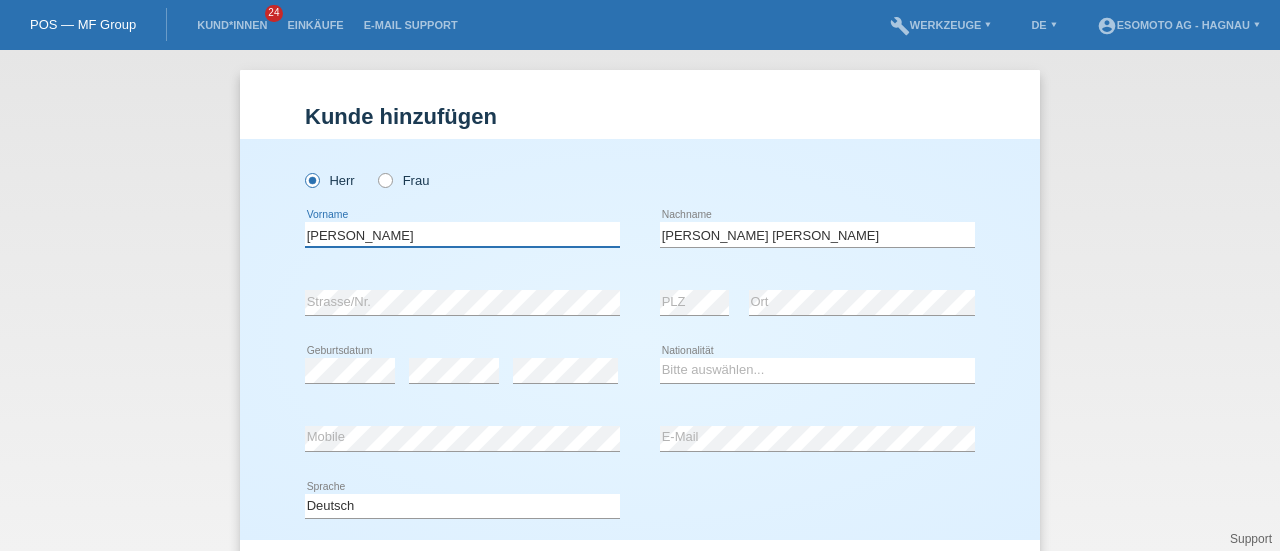 click on "Dennis Manuel" at bounding box center [462, 234] 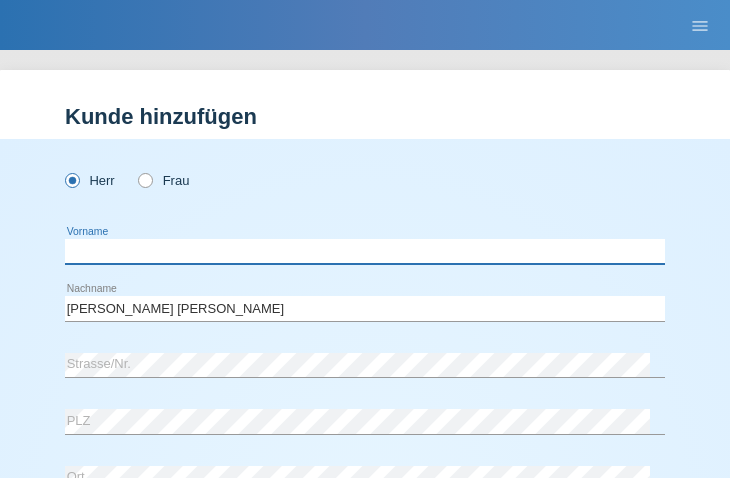 click at bounding box center (365, 251) 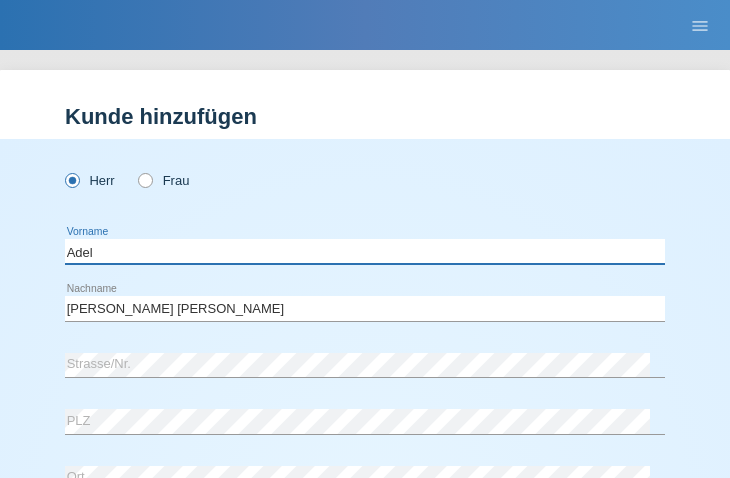 type on "Adel" 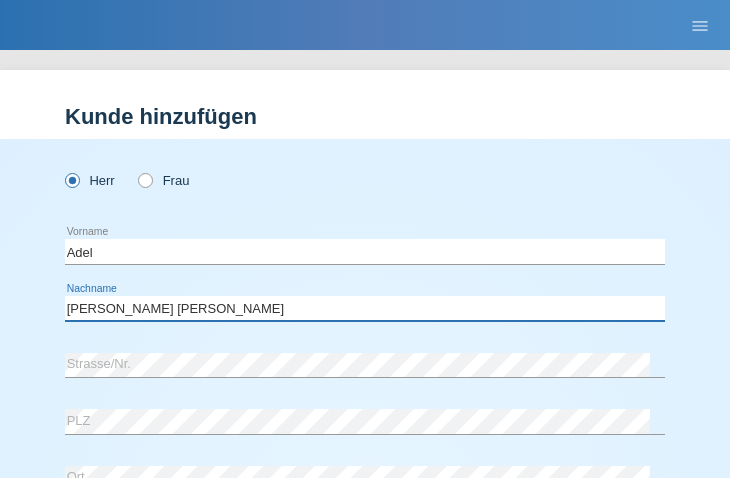 type on "K" 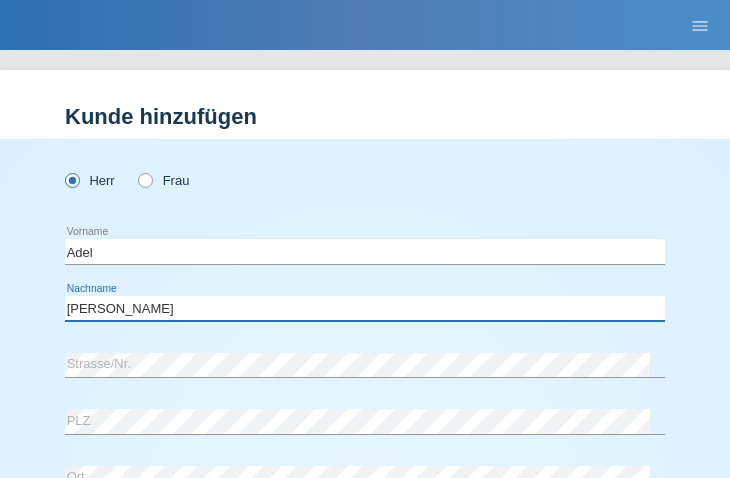 type on "[PERSON_NAME]" 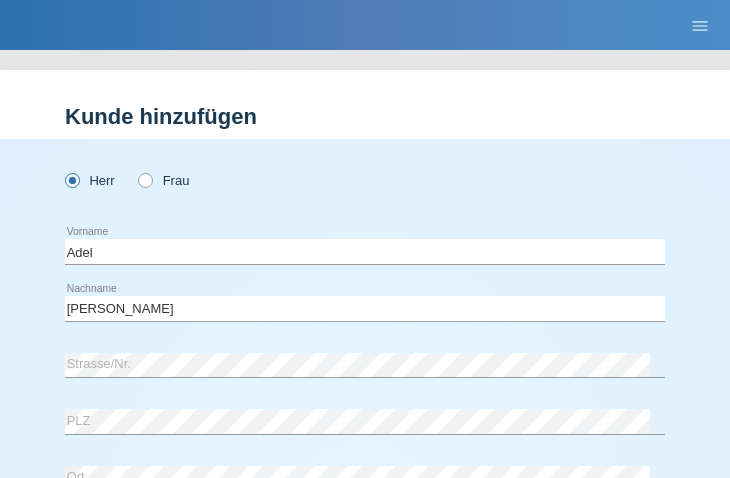click on "error
Strasse/Nr." at bounding box center [365, 366] 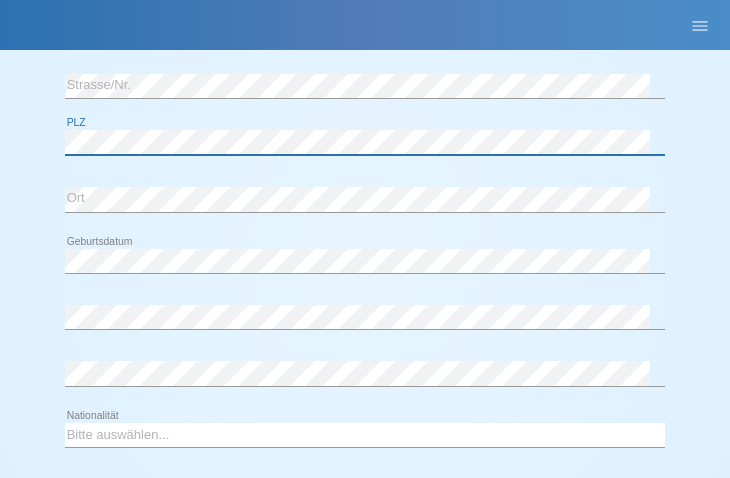 scroll, scrollTop: 282, scrollLeft: 0, axis: vertical 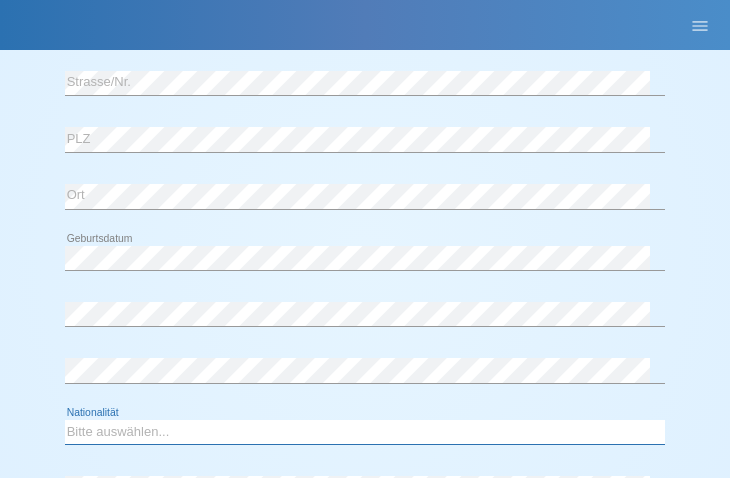 click on "Bitte auswählen...
Schweiz
Deutschland
Liechtenstein
Österreich
------------
Afghanistan
Ägypten
Åland
Albanien
Algerien" at bounding box center [365, 432] 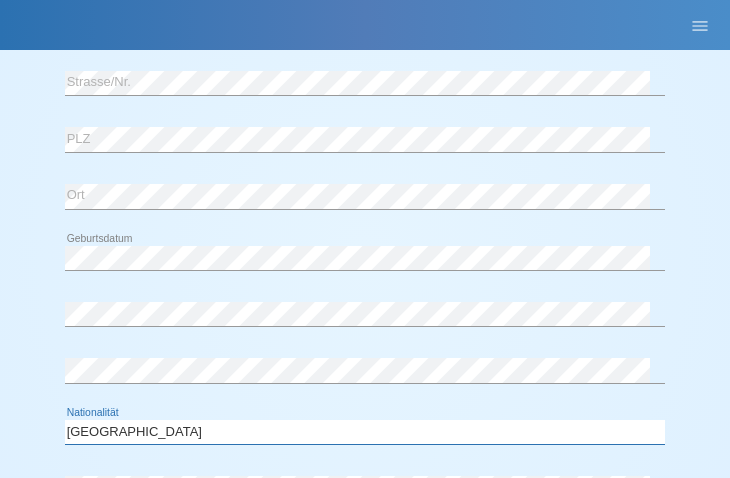 click on "Bitte auswählen...
Schweiz
Deutschland
Liechtenstein
Österreich
------------
Afghanistan
Ägypten
Åland
Albanien
Algerien" at bounding box center (365, 432) 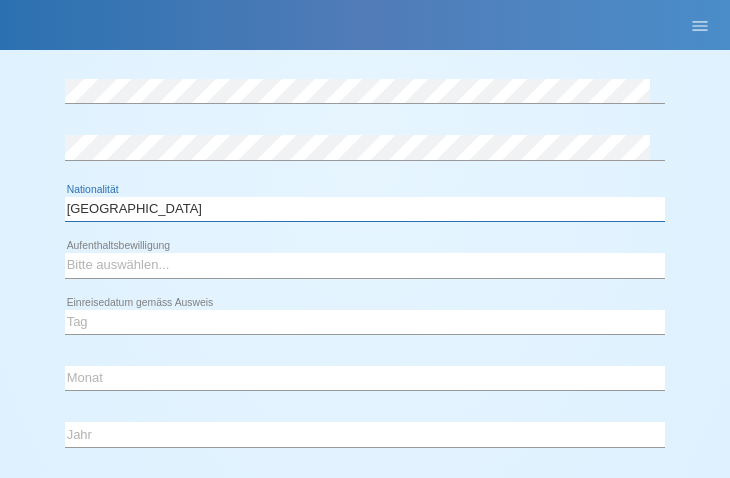 scroll, scrollTop: 514, scrollLeft: 0, axis: vertical 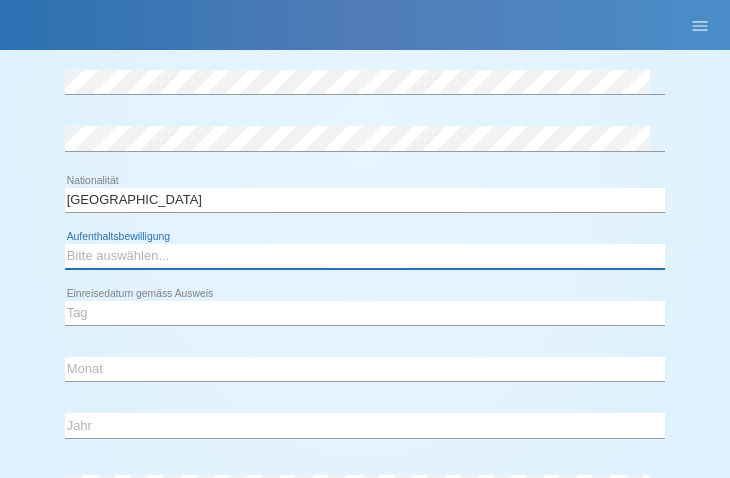 click on "Bitte auswählen...
C
B
B - Flüchtlingsstatus
Andere" at bounding box center [365, 256] 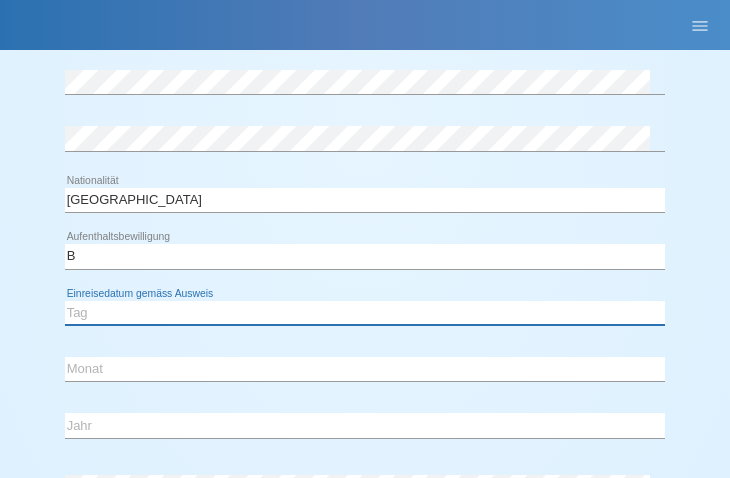 click on "Tag
01
02
03
04
05
06
07
08
09
10 11" at bounding box center [365, 313] 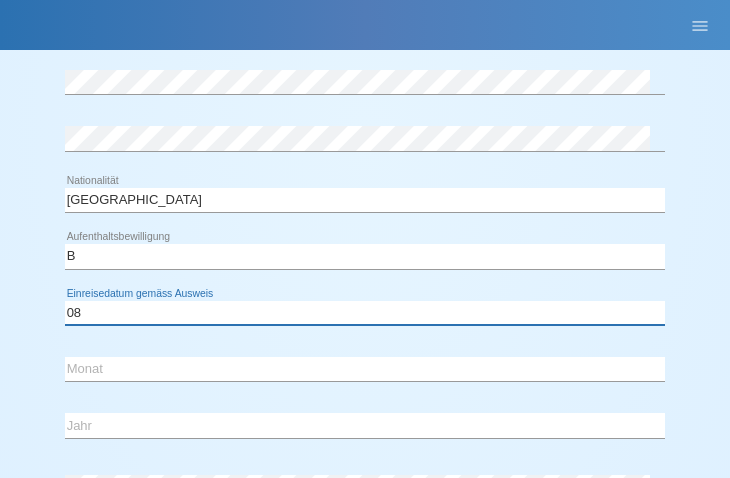 click on "Tag
01
02
03
04
05
06
07
08
09
10 11" at bounding box center (365, 313) 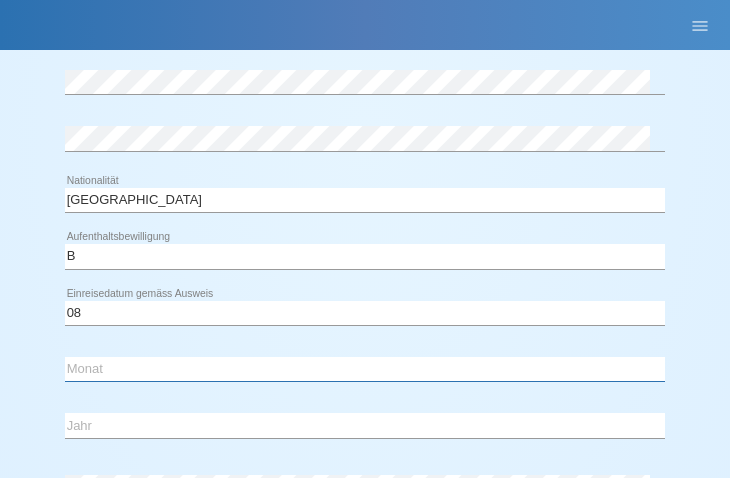 click on "Monat
01
02
03
04
05
06
07
08
09
10 11" at bounding box center (365, 369) 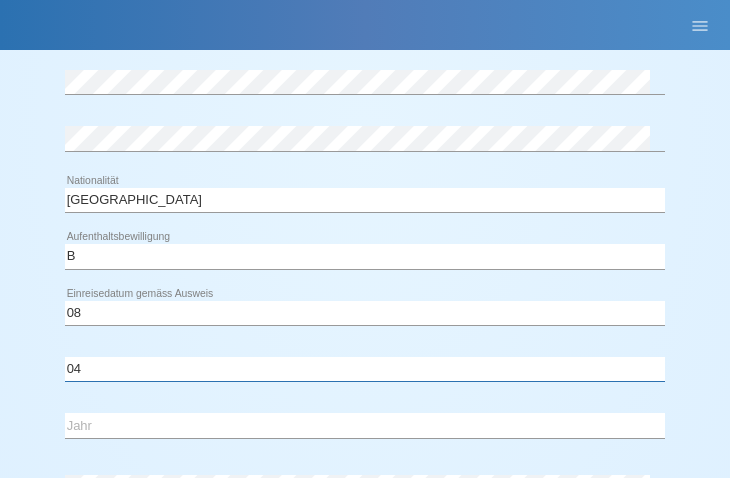 click on "Monat
01
02
03
04
05
06
07
08
09
10 11" at bounding box center (365, 369) 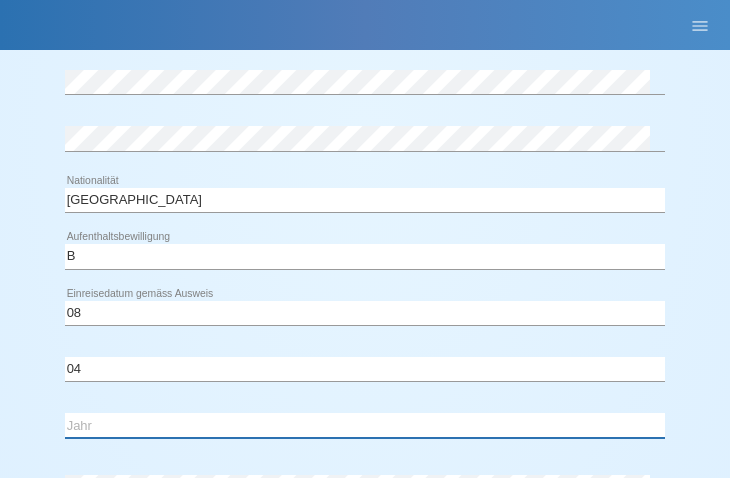 click on "Jahr
2025
2024
2023
2022
2021
2020
2019
2018
2017 2016 2015 2014 2013 2012 2011 2010 2009 2008 2007 2006 2005 2004 2003 2002 2001" at bounding box center (365, 425) 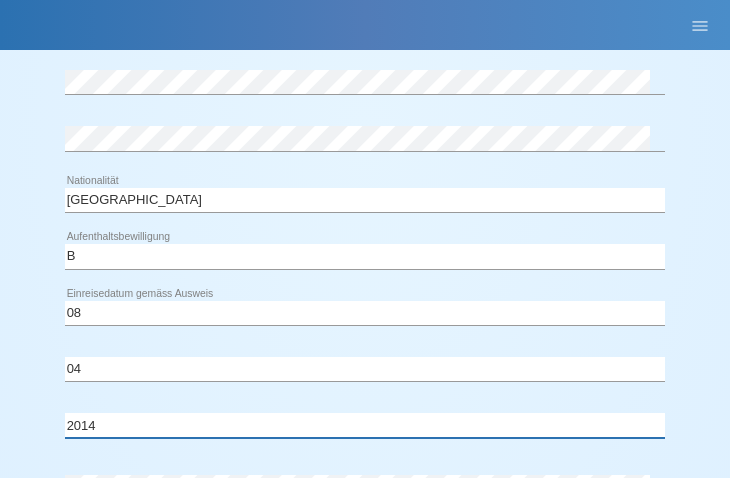 click on "Jahr
2025
2024
2023
2022
2021
2020
2019
2018
2017 2016 2015 2014 2013 2012 2011 2010 2009 2008 2007 2006 2005 2004 2003 2002 2001" at bounding box center (365, 425) 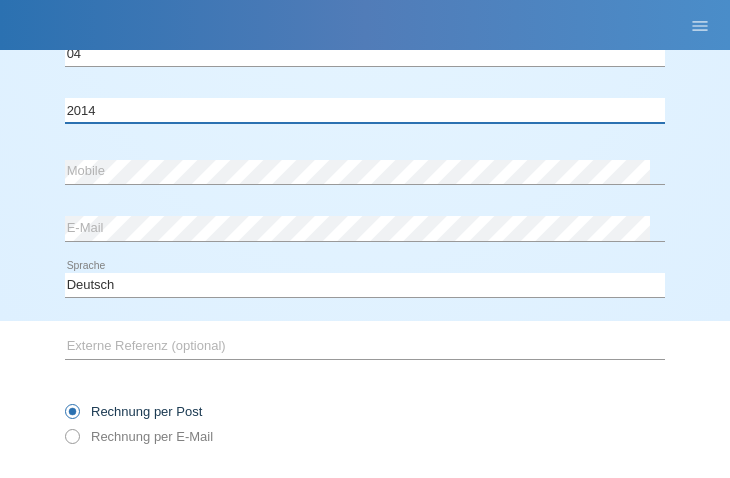scroll, scrollTop: 830, scrollLeft: 0, axis: vertical 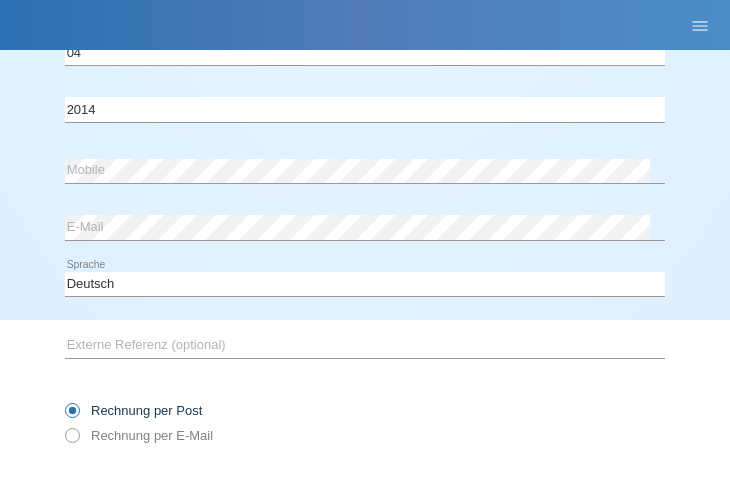 click on "error
E-Mail" at bounding box center (365, 228) 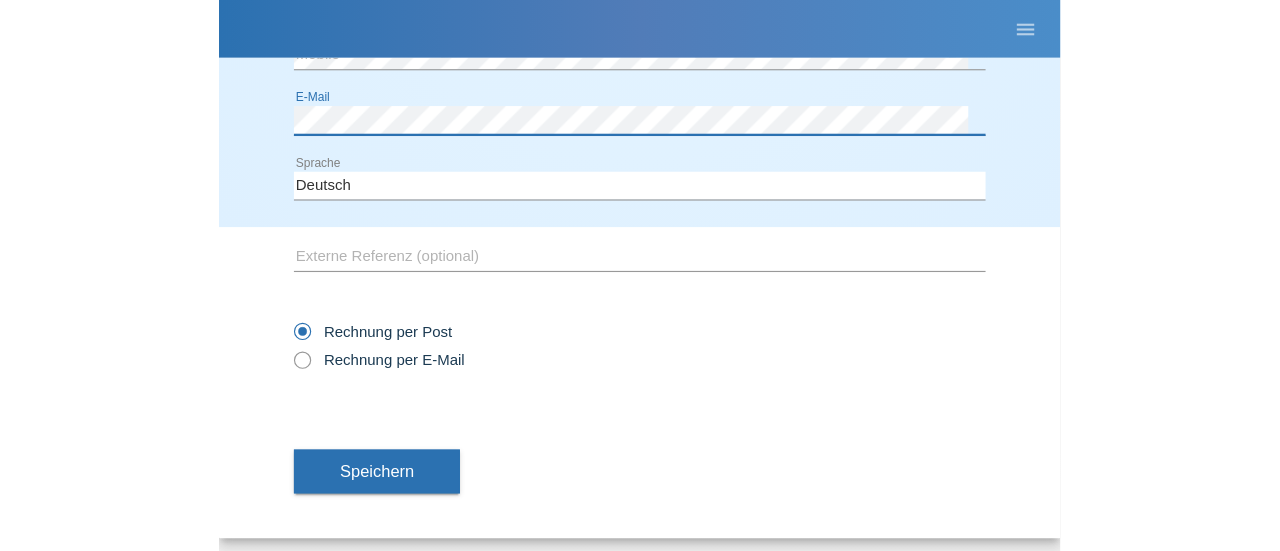 scroll, scrollTop: 954, scrollLeft: 0, axis: vertical 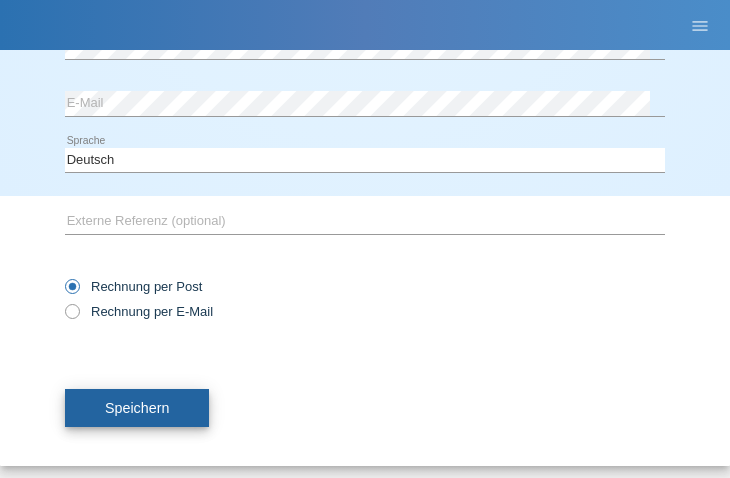 click on "Speichern" at bounding box center [137, 408] 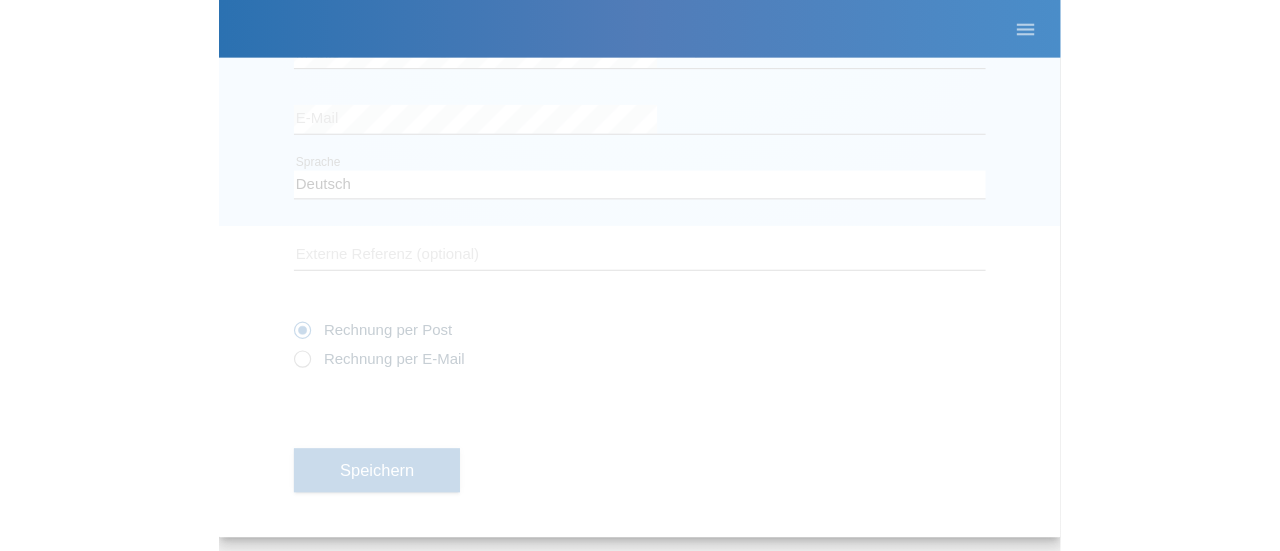 scroll, scrollTop: 283, scrollLeft: 0, axis: vertical 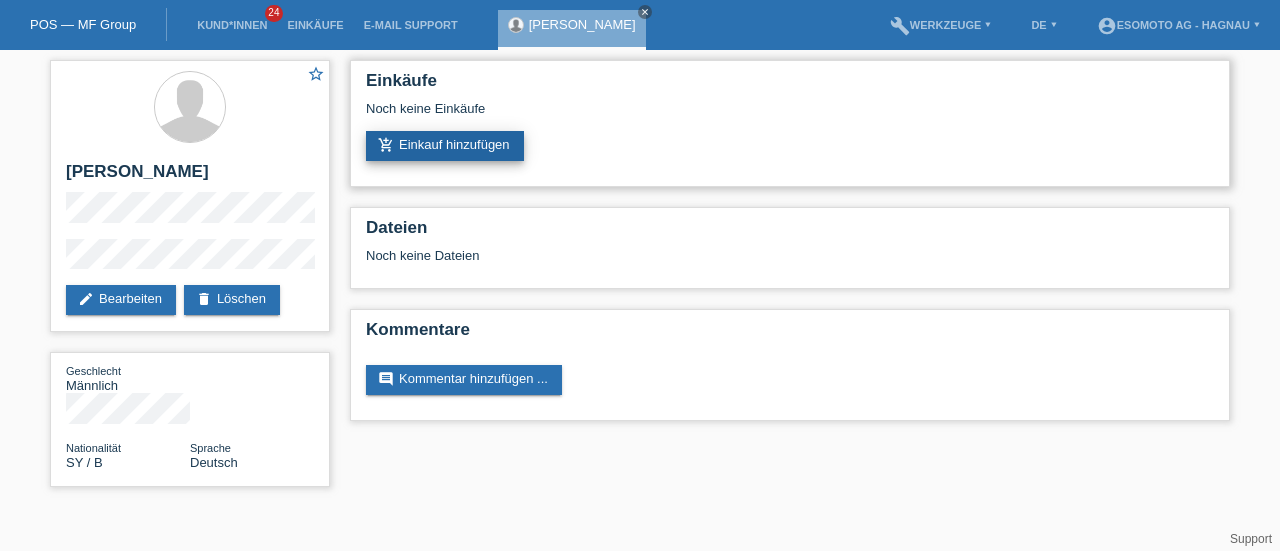 click on "add_shopping_cart  Einkauf hinzufügen" at bounding box center (445, 146) 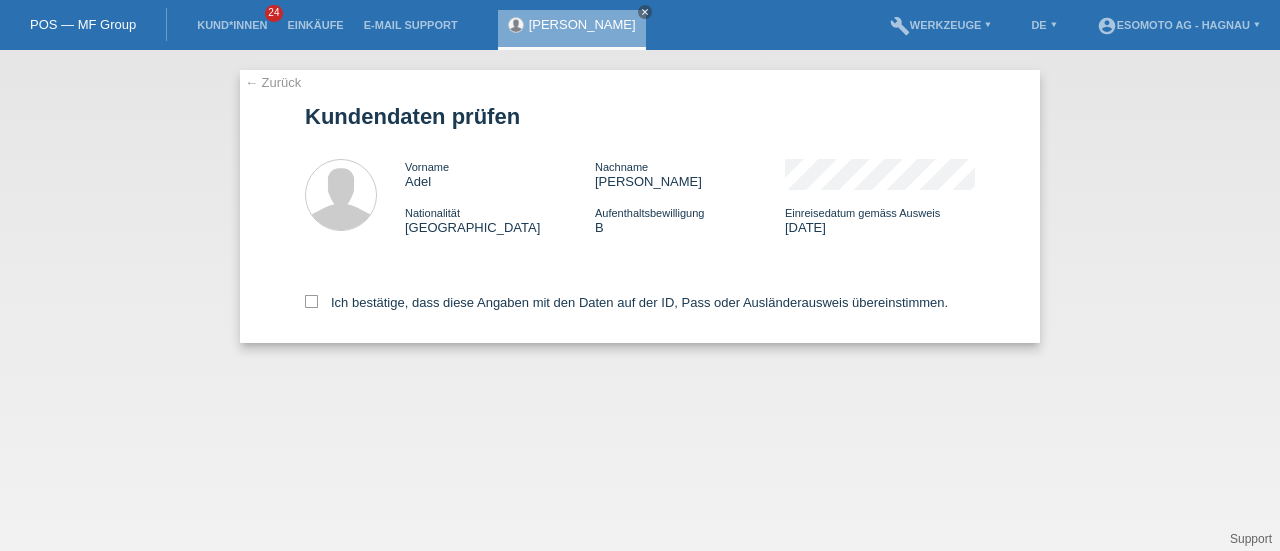 scroll, scrollTop: 0, scrollLeft: 0, axis: both 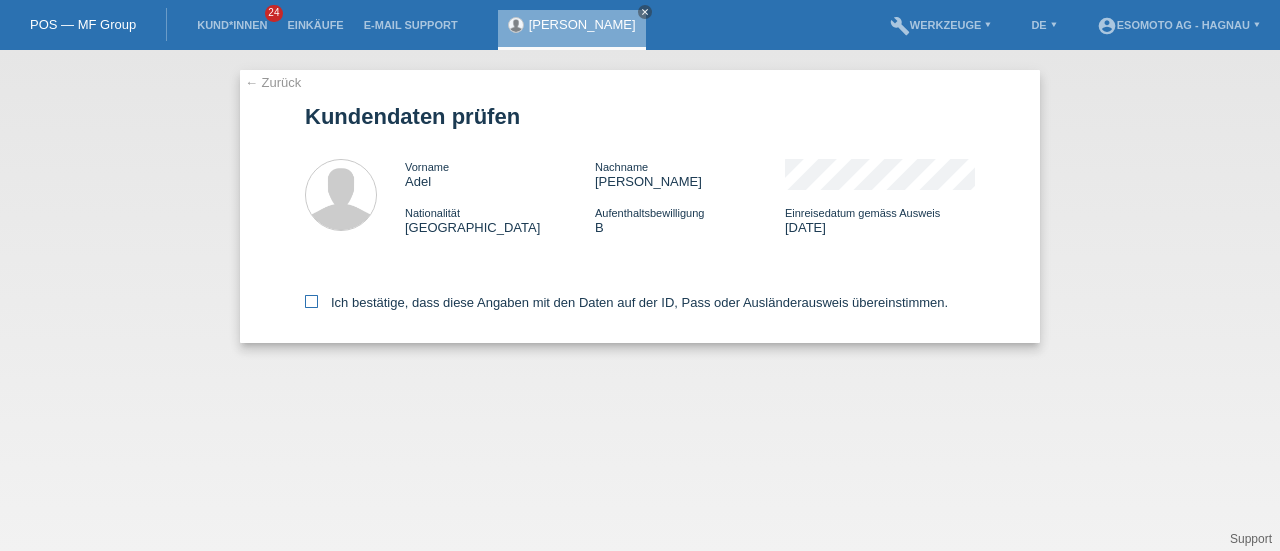 click at bounding box center (311, 301) 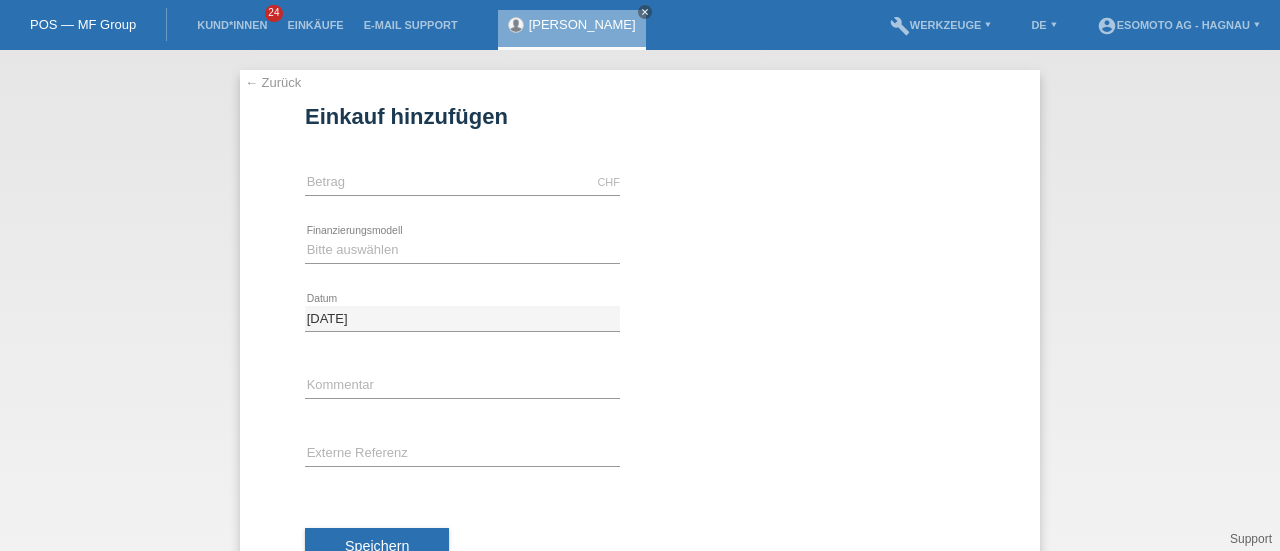 scroll, scrollTop: 0, scrollLeft: 0, axis: both 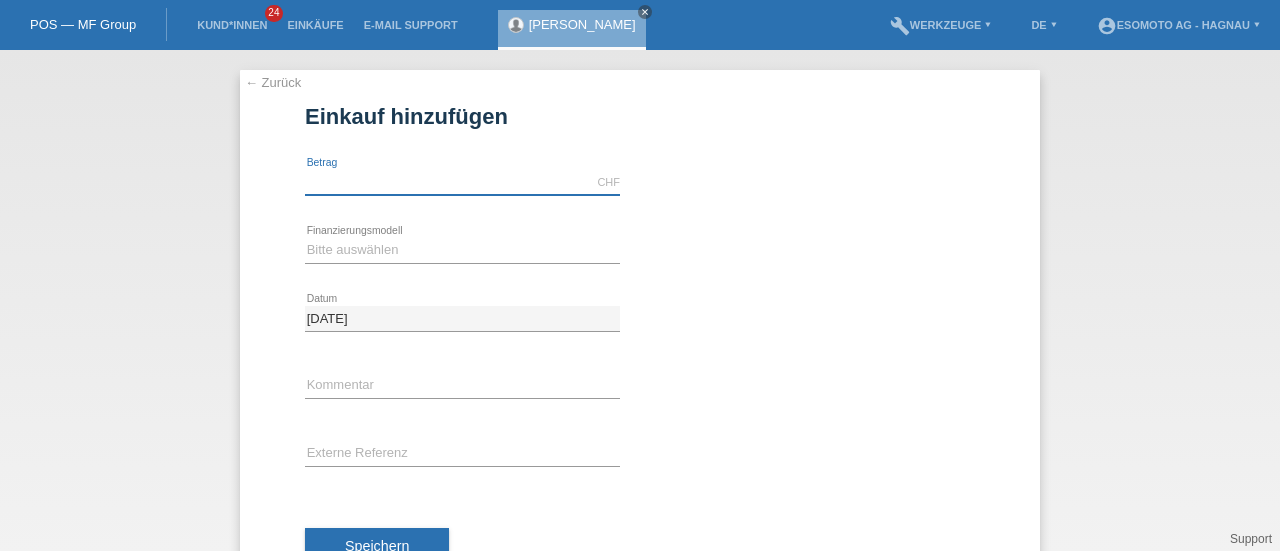 click at bounding box center (462, 182) 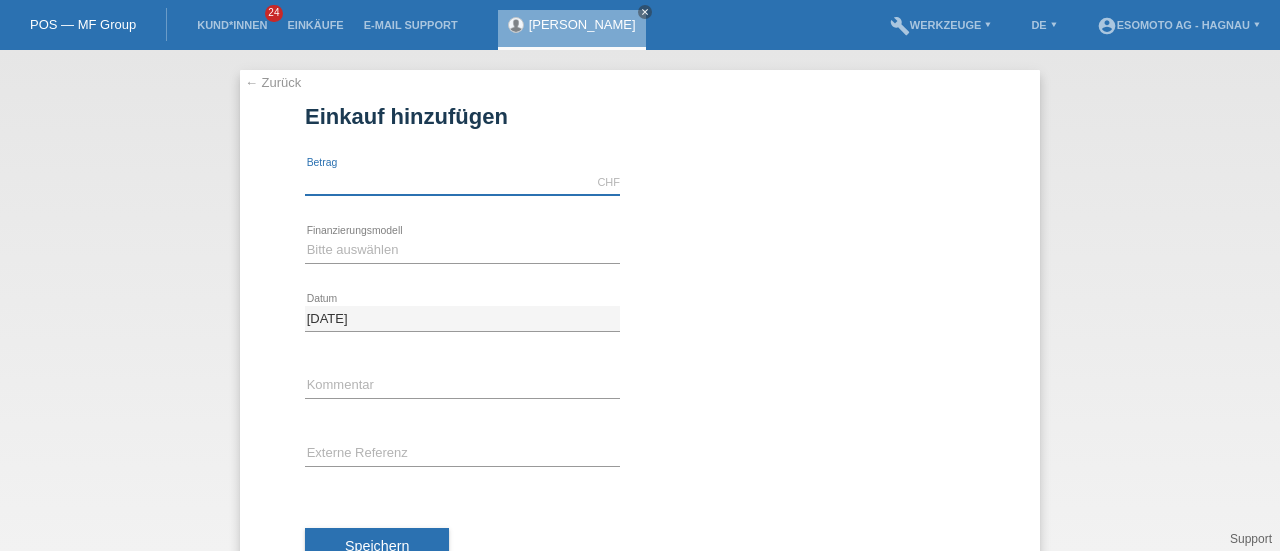 type on "7600.00" 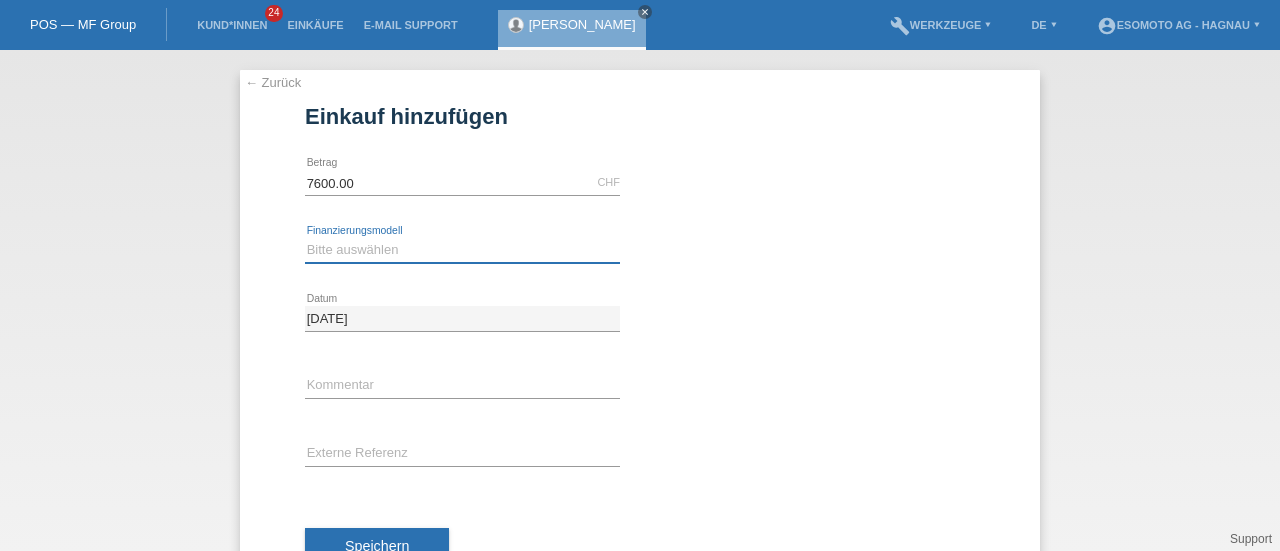 click on "Bitte auswählen
Fixe Raten
Kauf auf Rechnung mit Teilzahlungsoption" at bounding box center (462, 250) 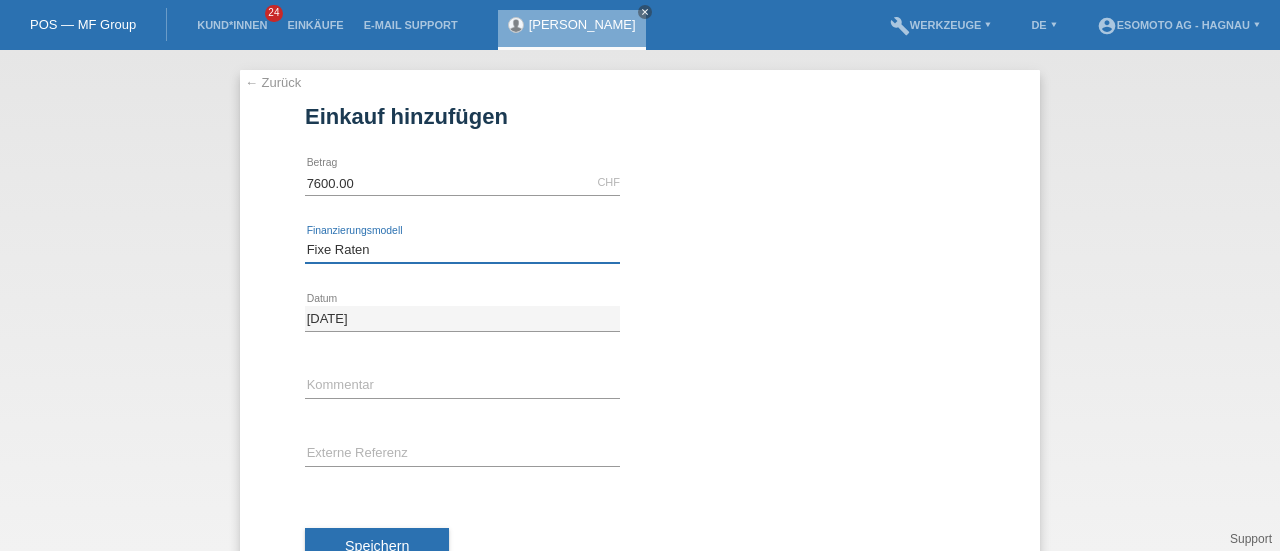 click on "Bitte auswählen
Fixe Raten
Kauf auf Rechnung mit Teilzahlungsoption" at bounding box center (462, 250) 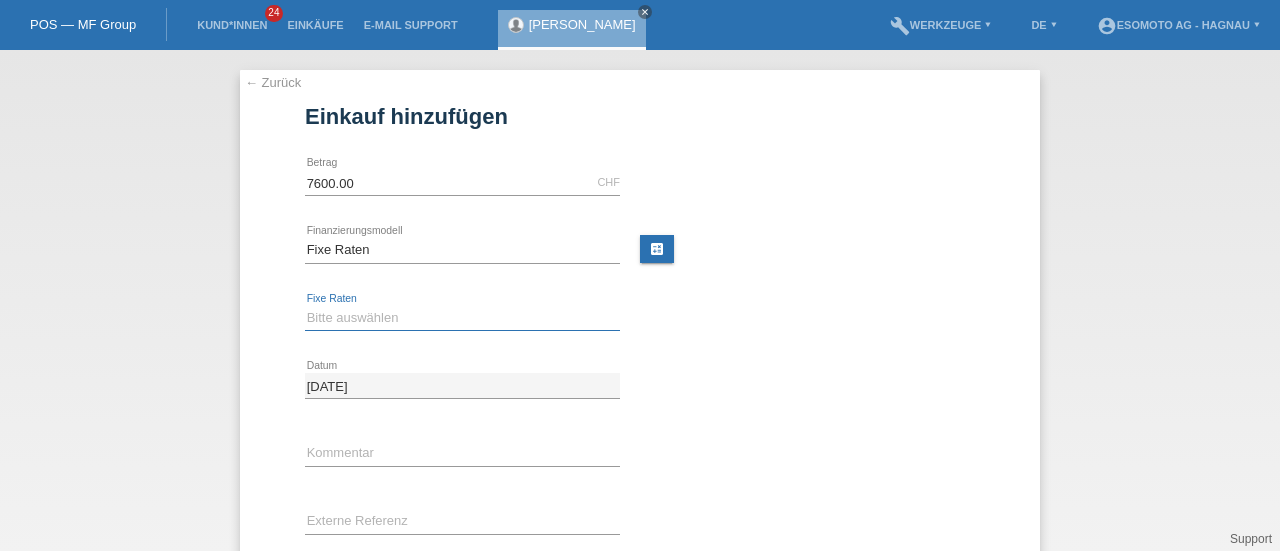 click on "Bitte auswählen
12 Raten
24 Raten
36 Raten
48 Raten" at bounding box center (462, 318) 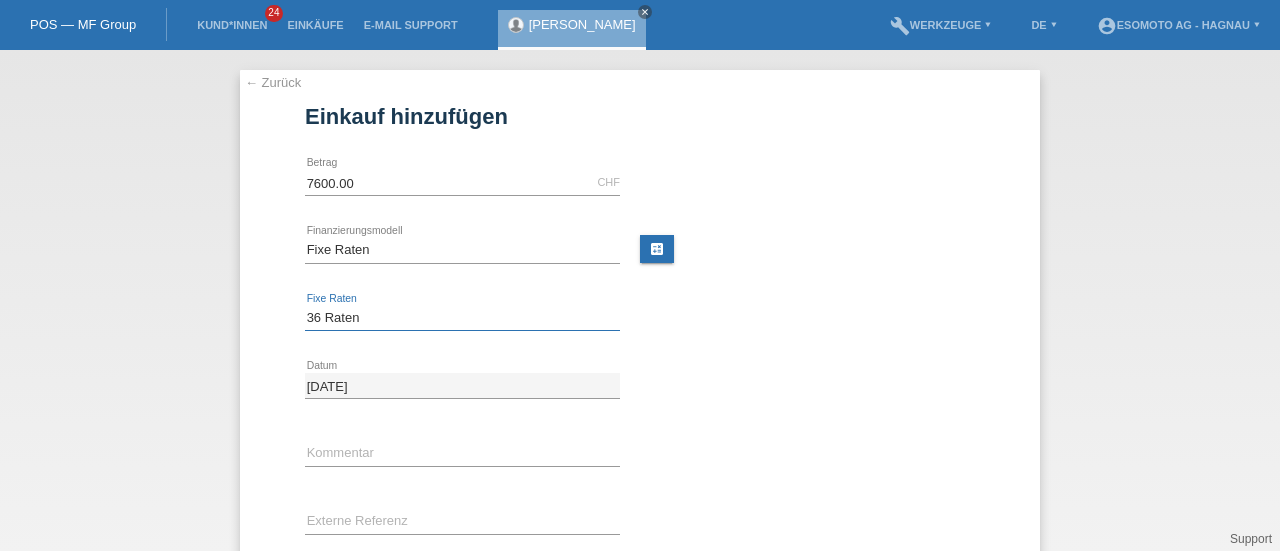 click on "Bitte auswählen
12 Raten
24 Raten
36 Raten
48 Raten" at bounding box center (462, 318) 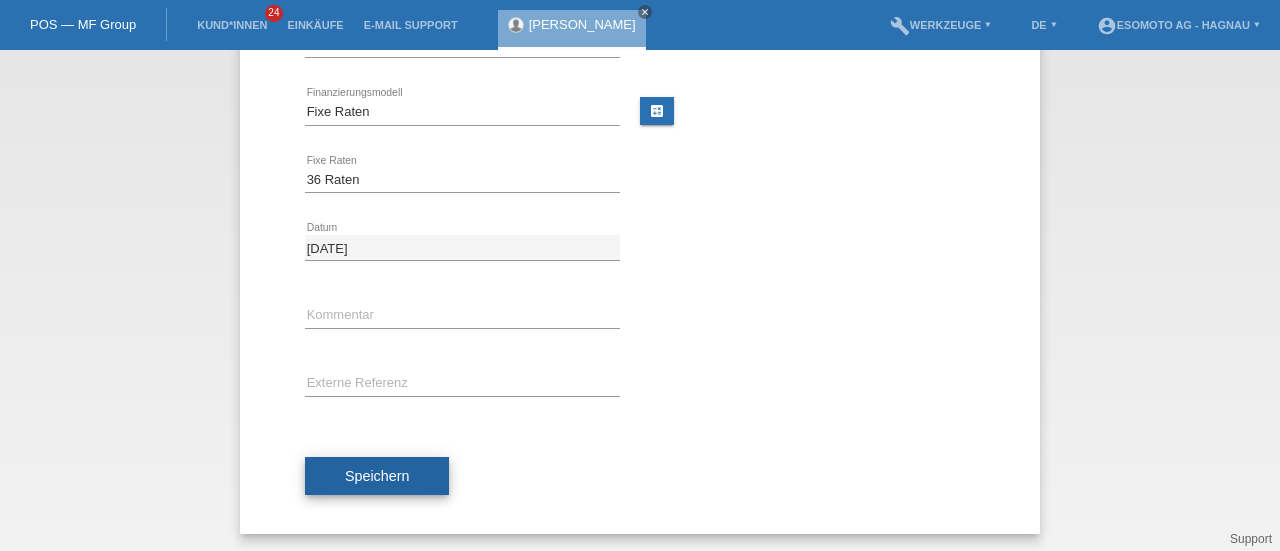 click on "Speichern" at bounding box center (377, 476) 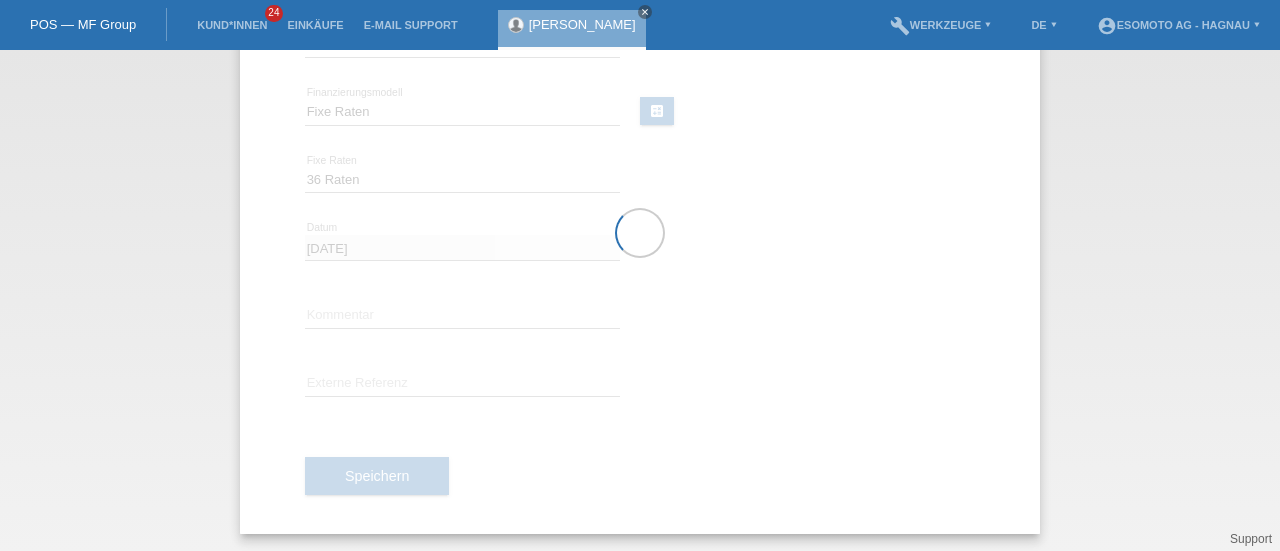 scroll, scrollTop: 0, scrollLeft: 0, axis: both 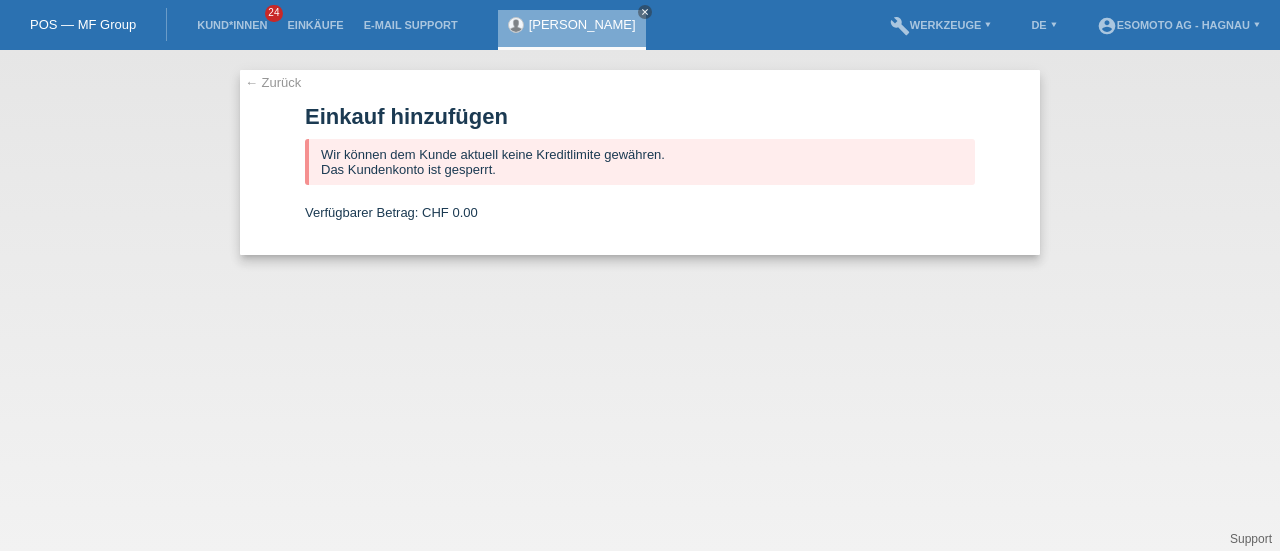 click on "← Zurück" at bounding box center (273, 82) 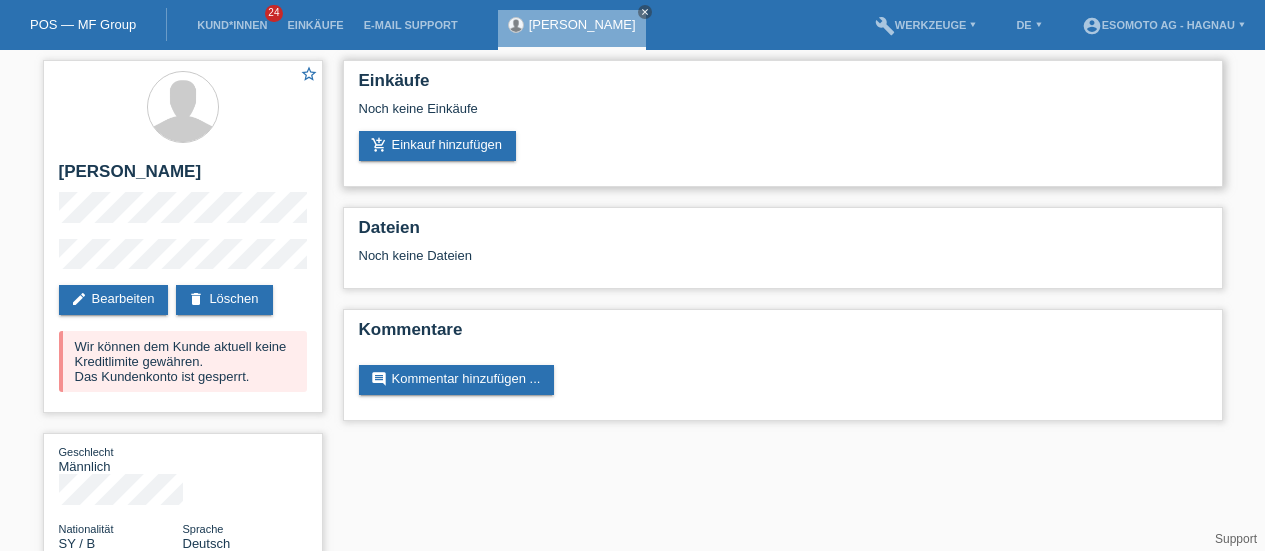 scroll, scrollTop: 0, scrollLeft: 0, axis: both 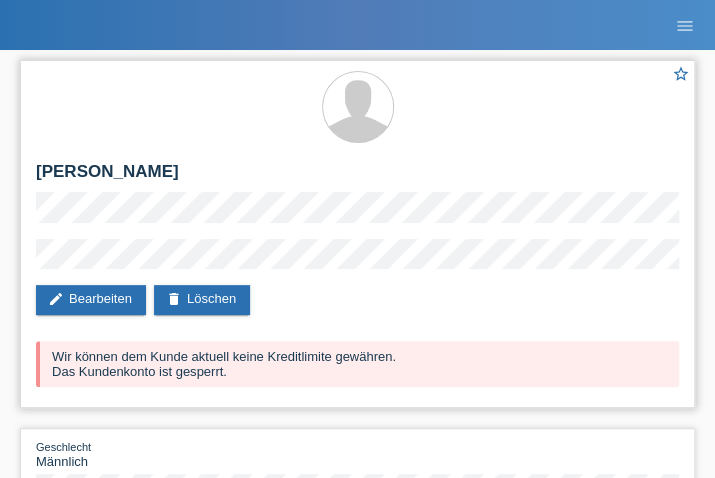 click at bounding box center [357, 108] 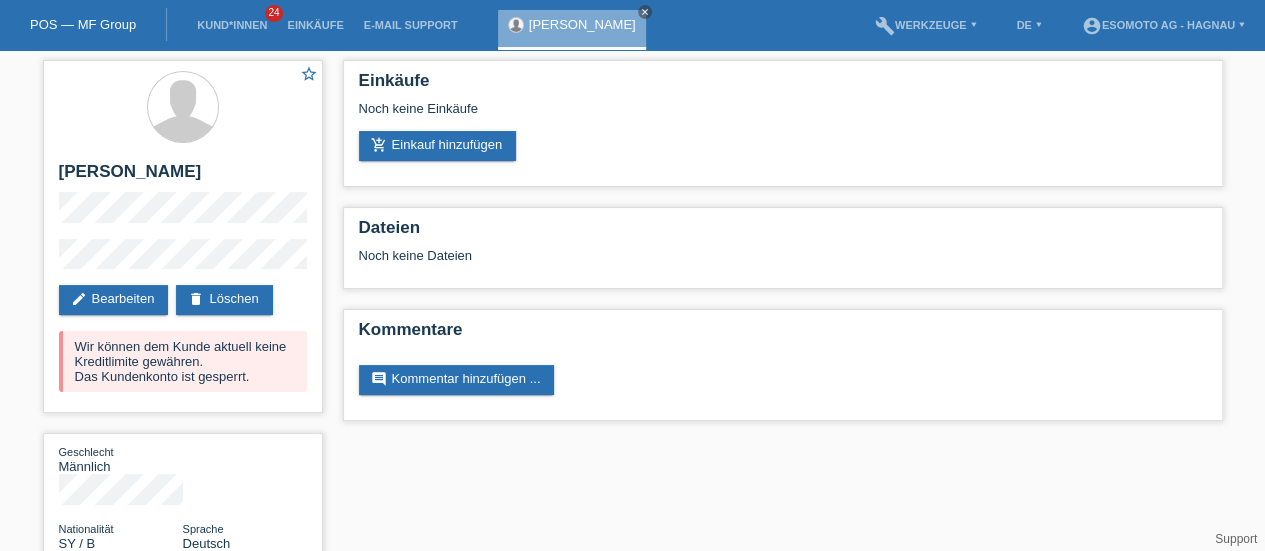 click on "POS — MF Group" at bounding box center [83, 24] 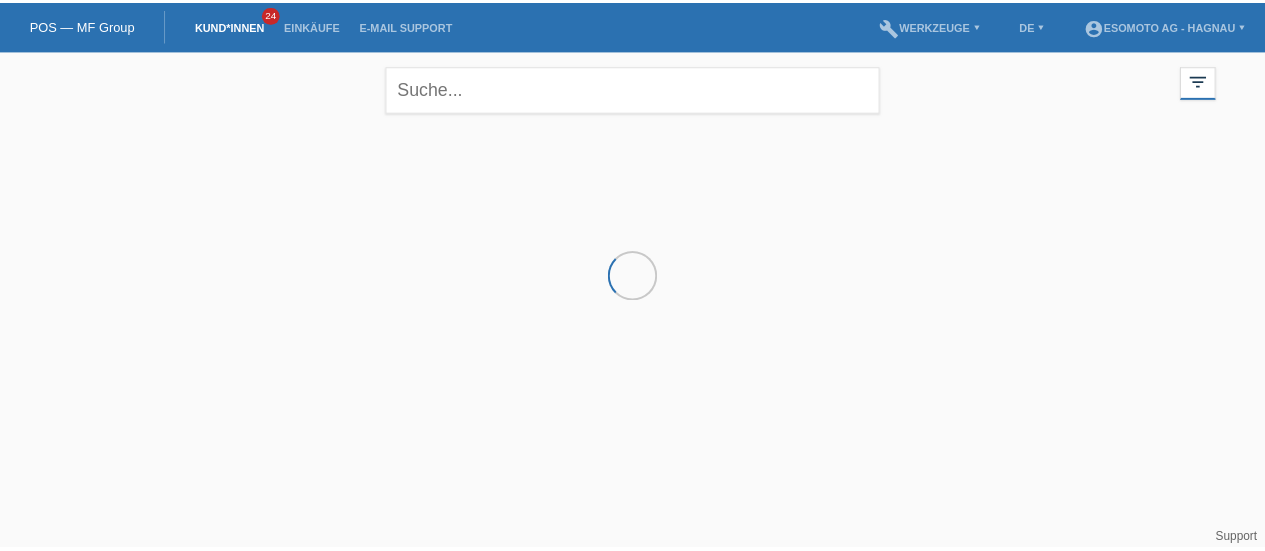 scroll, scrollTop: 0, scrollLeft: 0, axis: both 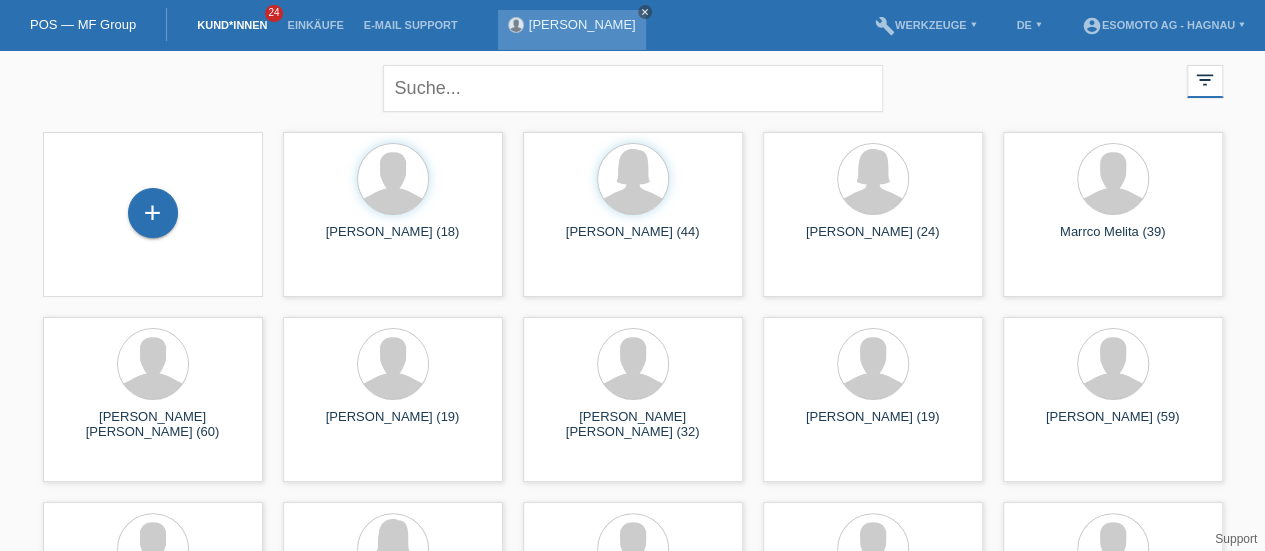 click on "close" at bounding box center [645, 12] 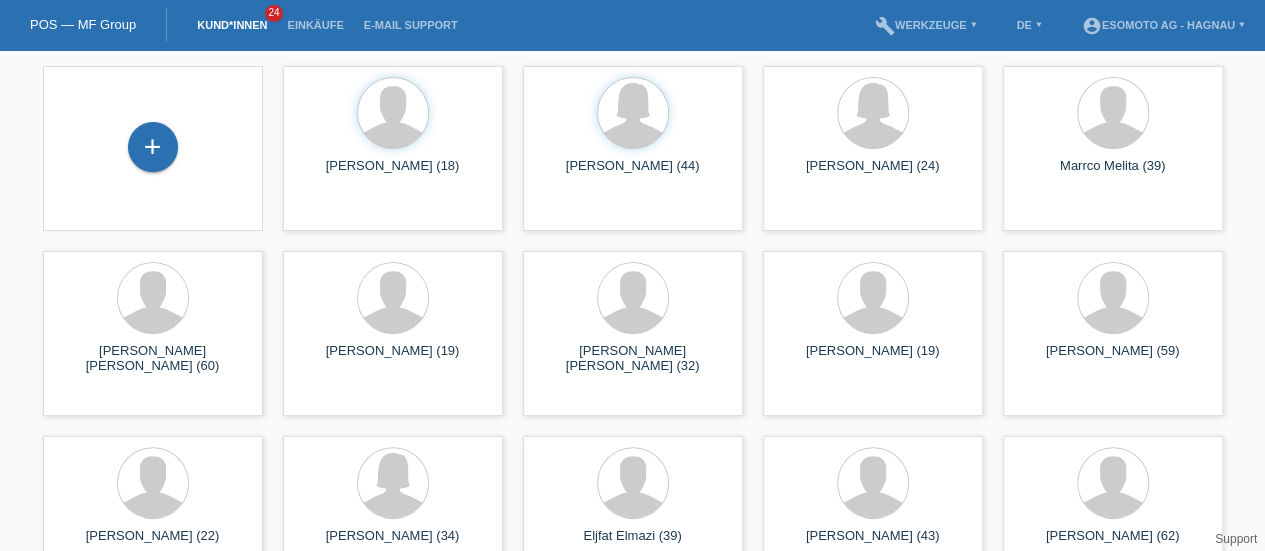 scroll, scrollTop: 70, scrollLeft: 0, axis: vertical 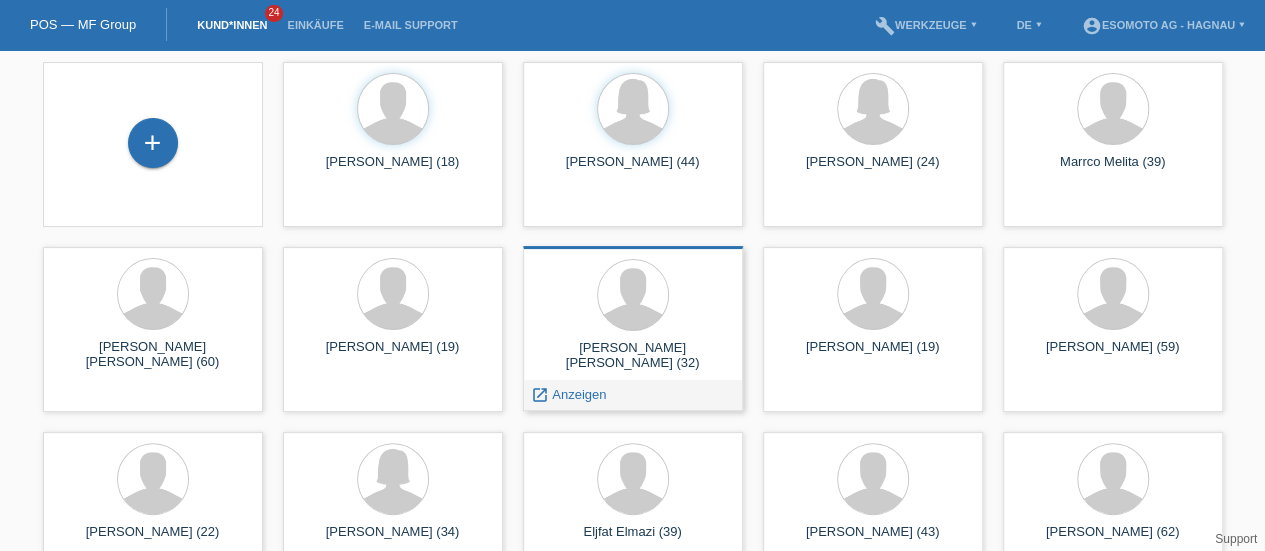 click on "[PERSON_NAME] [PERSON_NAME] (32)" at bounding box center (633, 356) 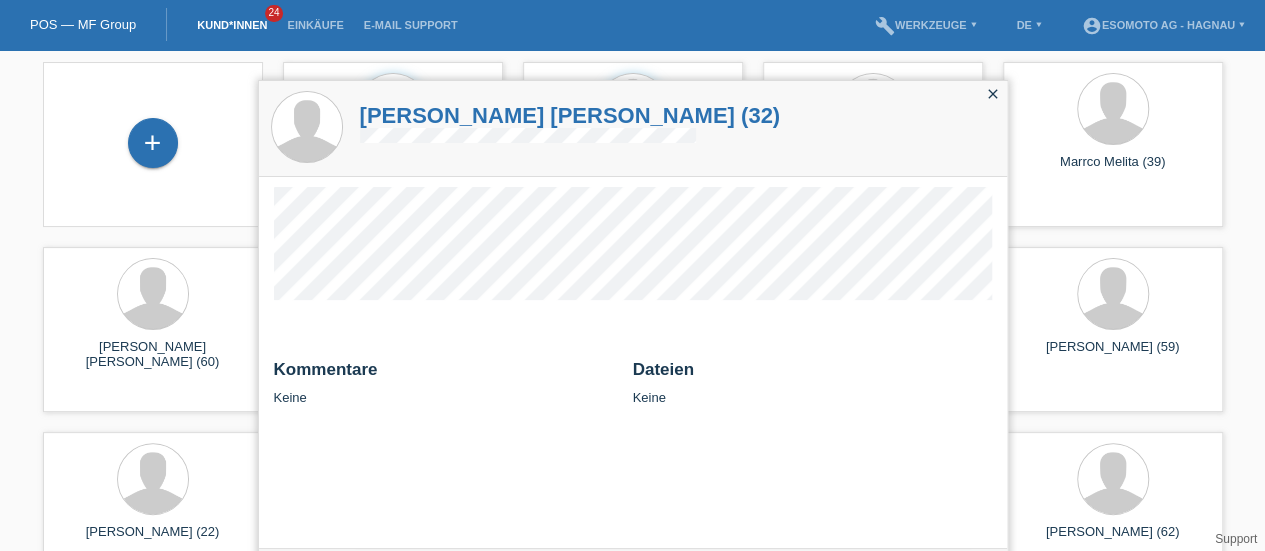 click on "[PERSON_NAME] [PERSON_NAME] (32)" at bounding box center [570, 115] 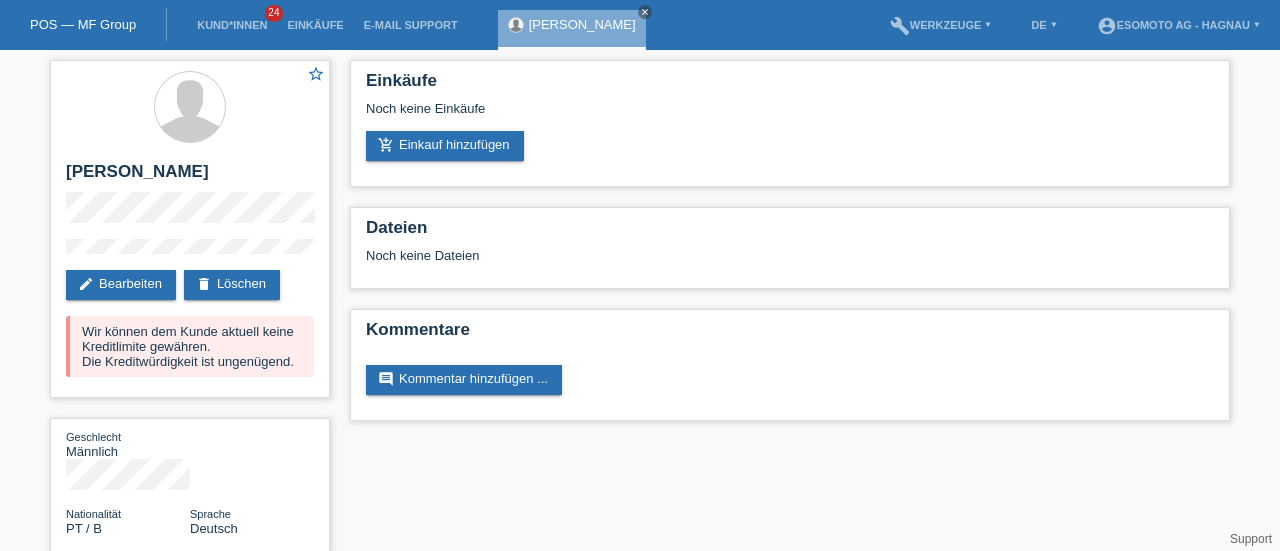 scroll, scrollTop: 0, scrollLeft: 0, axis: both 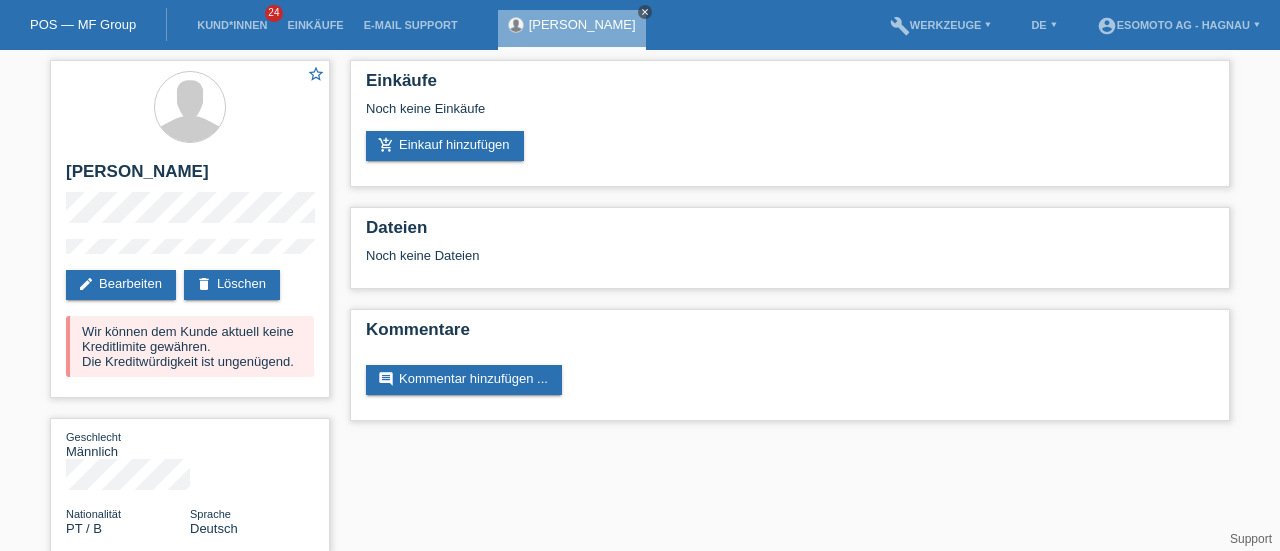 click on "close" at bounding box center (645, 12) 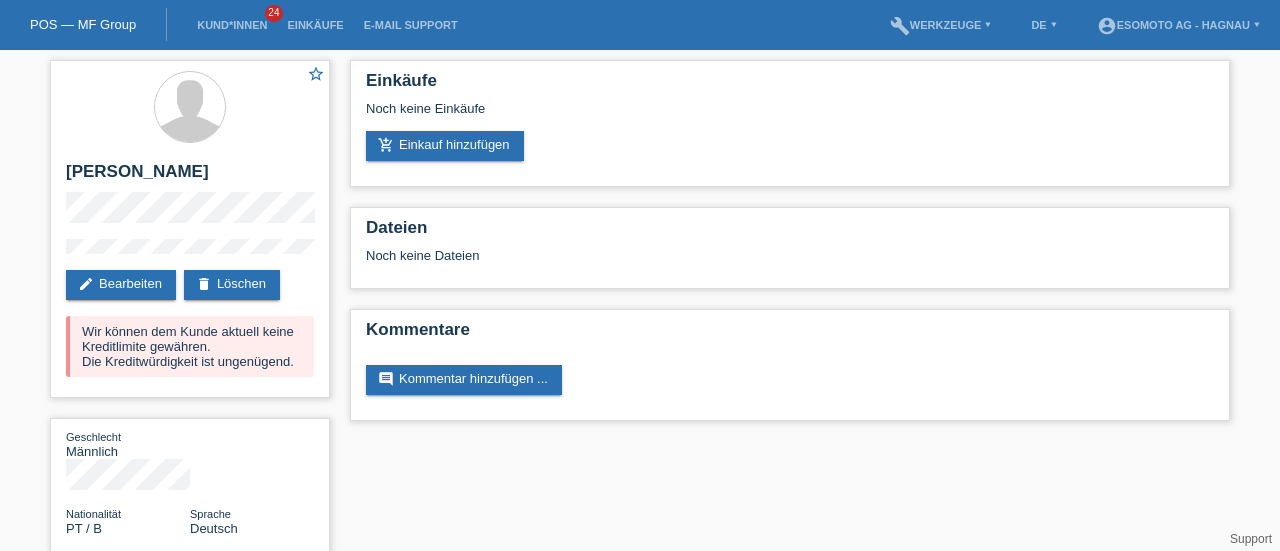 click on "POS — MF Group" at bounding box center [83, 24] 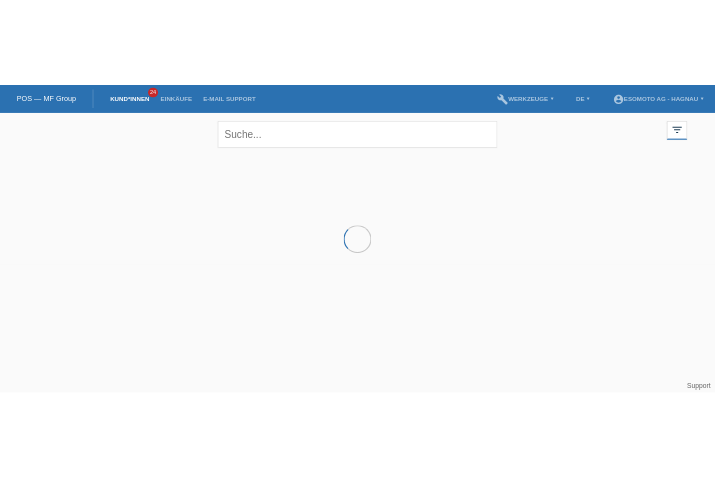 scroll, scrollTop: 0, scrollLeft: 0, axis: both 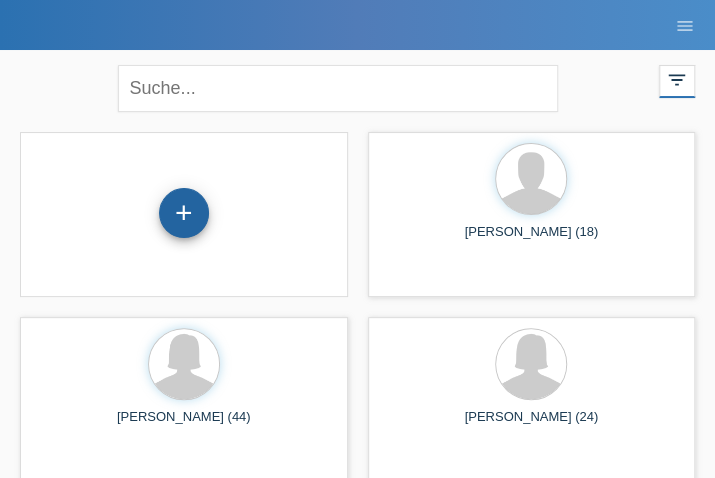 click on "+" at bounding box center (184, 213) 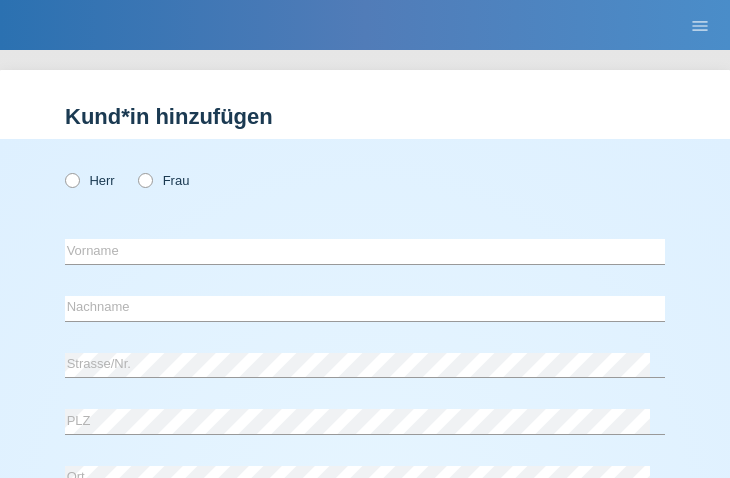scroll, scrollTop: 0, scrollLeft: 0, axis: both 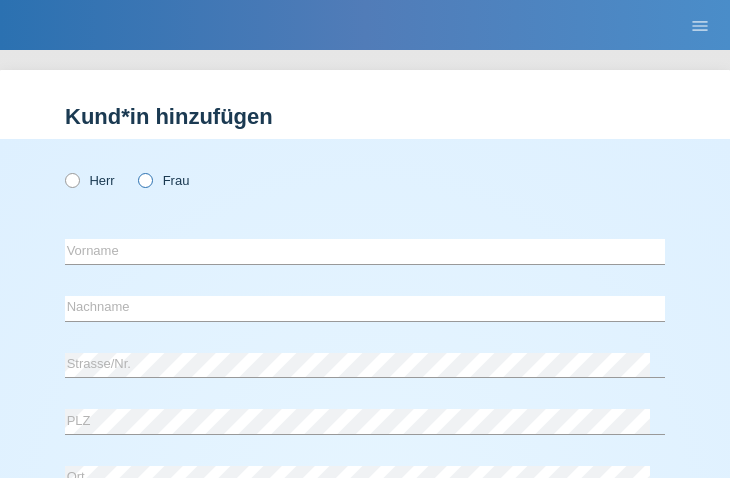 click at bounding box center [135, 170] 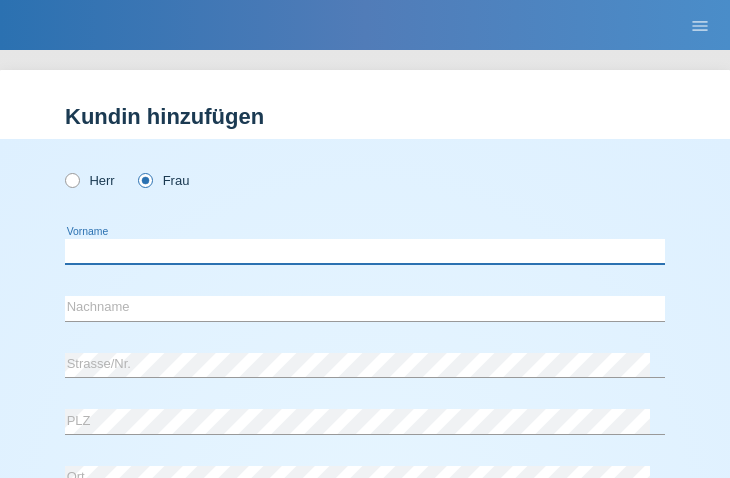 click at bounding box center (365, 251) 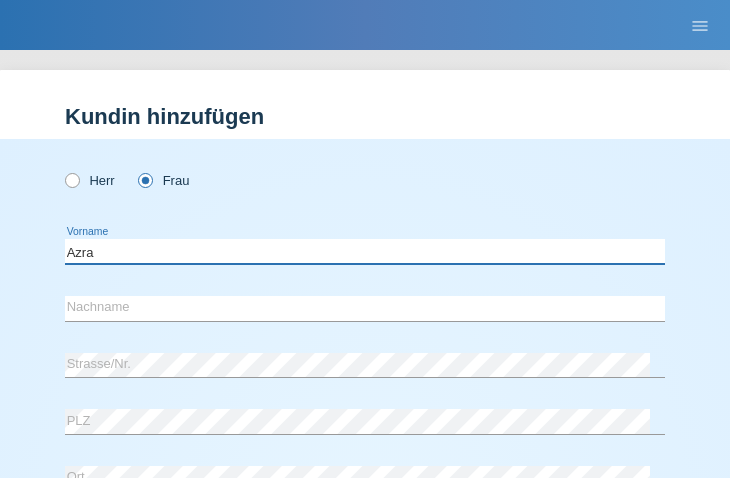 type on "Azra" 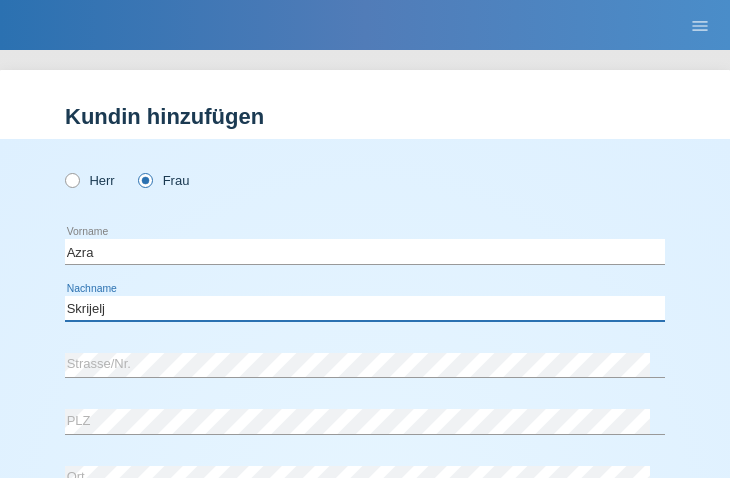 type on "Skrijelj" 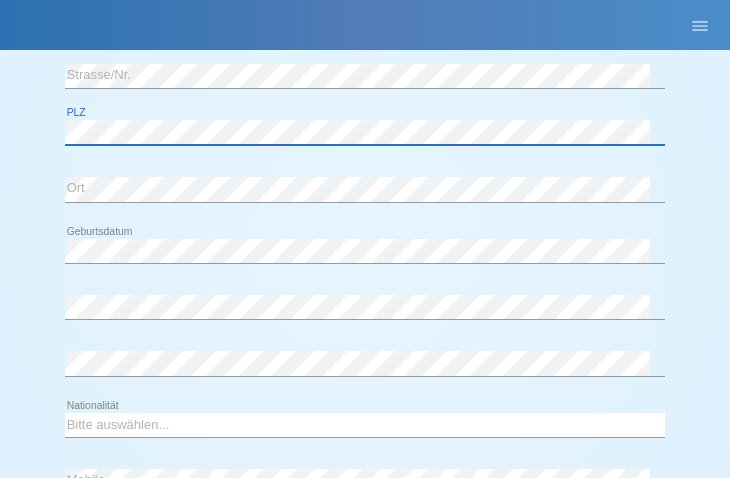 scroll, scrollTop: 296, scrollLeft: 0, axis: vertical 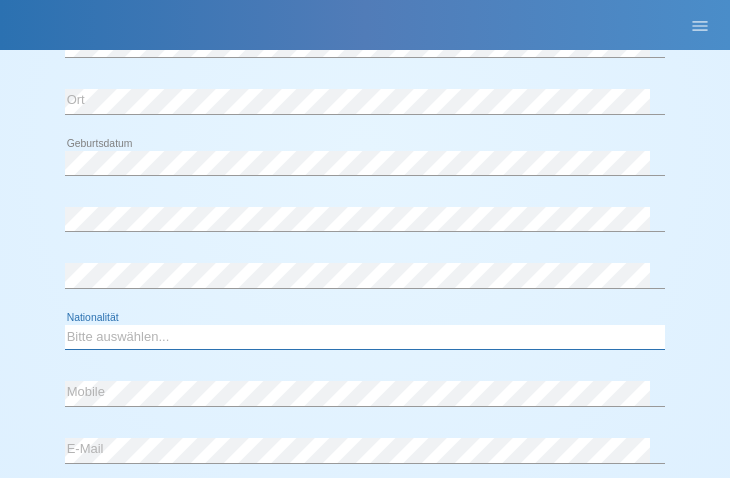 click on "Bitte auswählen...
[GEOGRAPHIC_DATA]
[GEOGRAPHIC_DATA]
[GEOGRAPHIC_DATA]
[GEOGRAPHIC_DATA]
------------
[GEOGRAPHIC_DATA]
[GEOGRAPHIC_DATA]
[GEOGRAPHIC_DATA]
[GEOGRAPHIC_DATA]
[GEOGRAPHIC_DATA]" at bounding box center (365, 337) 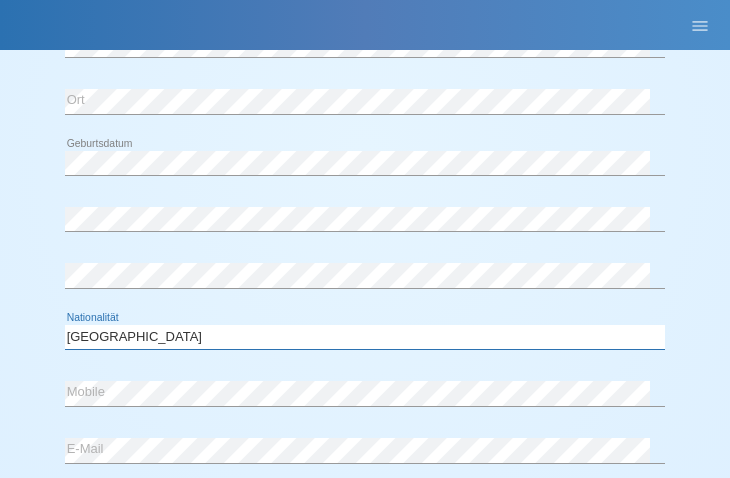 click on "Bitte auswählen...
[GEOGRAPHIC_DATA]
[GEOGRAPHIC_DATA]
[GEOGRAPHIC_DATA]
[GEOGRAPHIC_DATA]
------------
[GEOGRAPHIC_DATA]
[GEOGRAPHIC_DATA]
[GEOGRAPHIC_DATA]
[GEOGRAPHIC_DATA]
[GEOGRAPHIC_DATA]" at bounding box center [365, 337] 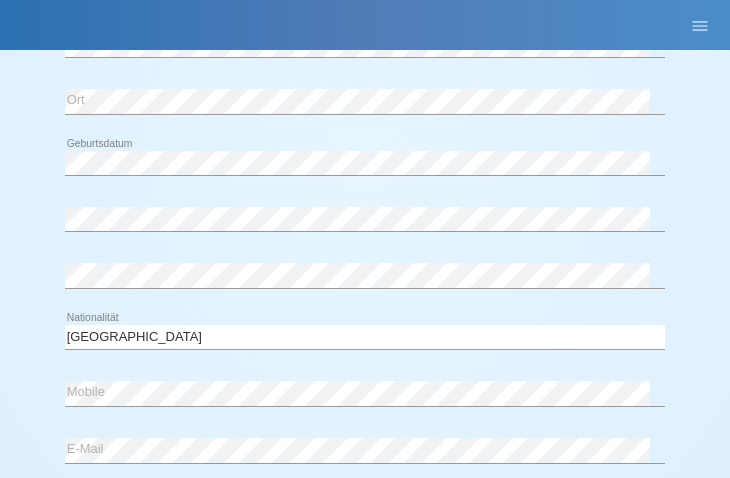 click on "Bitte auswählen...
[GEOGRAPHIC_DATA]
[GEOGRAPHIC_DATA]
[GEOGRAPHIC_DATA]
[GEOGRAPHIC_DATA]
------------
[GEOGRAPHIC_DATA]
[GEOGRAPHIC_DATA]
[GEOGRAPHIC_DATA]
[GEOGRAPHIC_DATA]
[GEOGRAPHIC_DATA] [GEOGRAPHIC_DATA] [GEOGRAPHIC_DATA]" at bounding box center (365, 337) 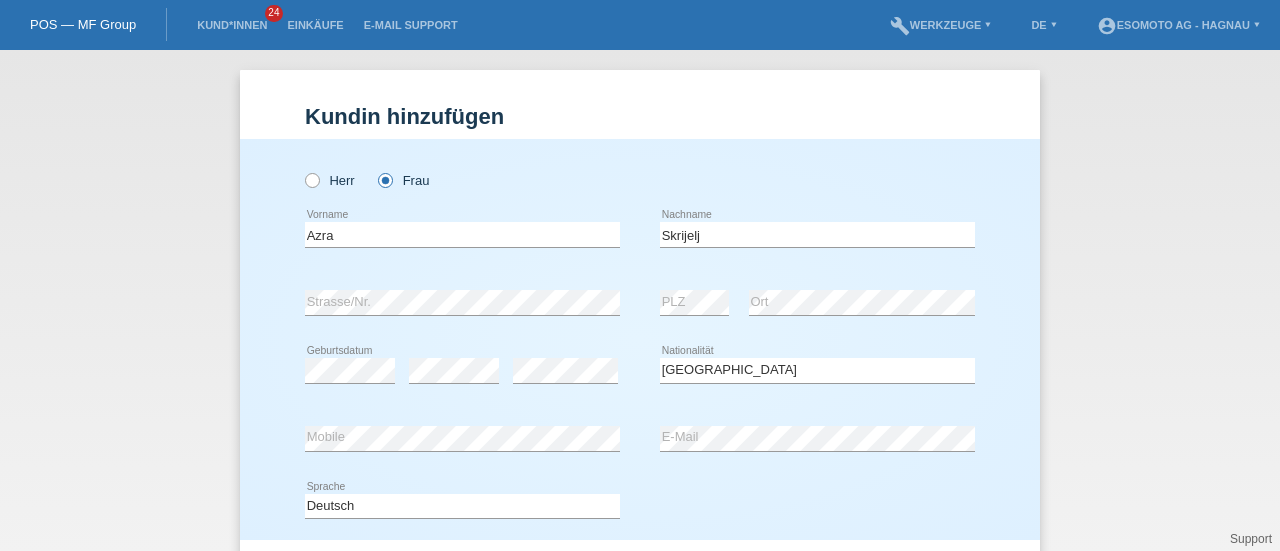 scroll, scrollTop: 216, scrollLeft: 0, axis: vertical 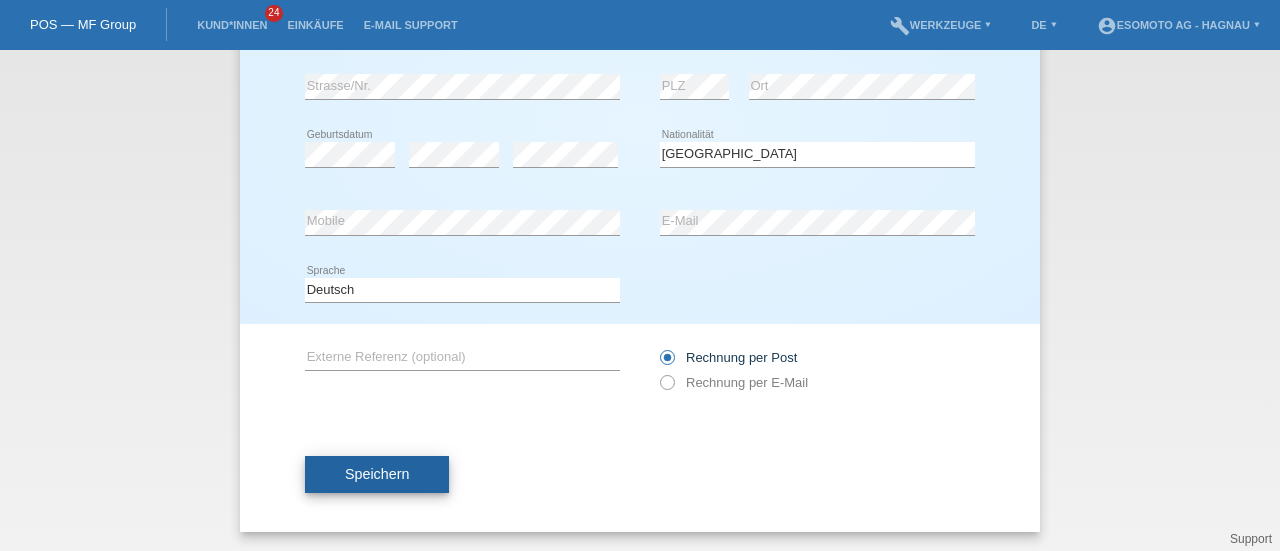 click on "Speichern" at bounding box center [377, 474] 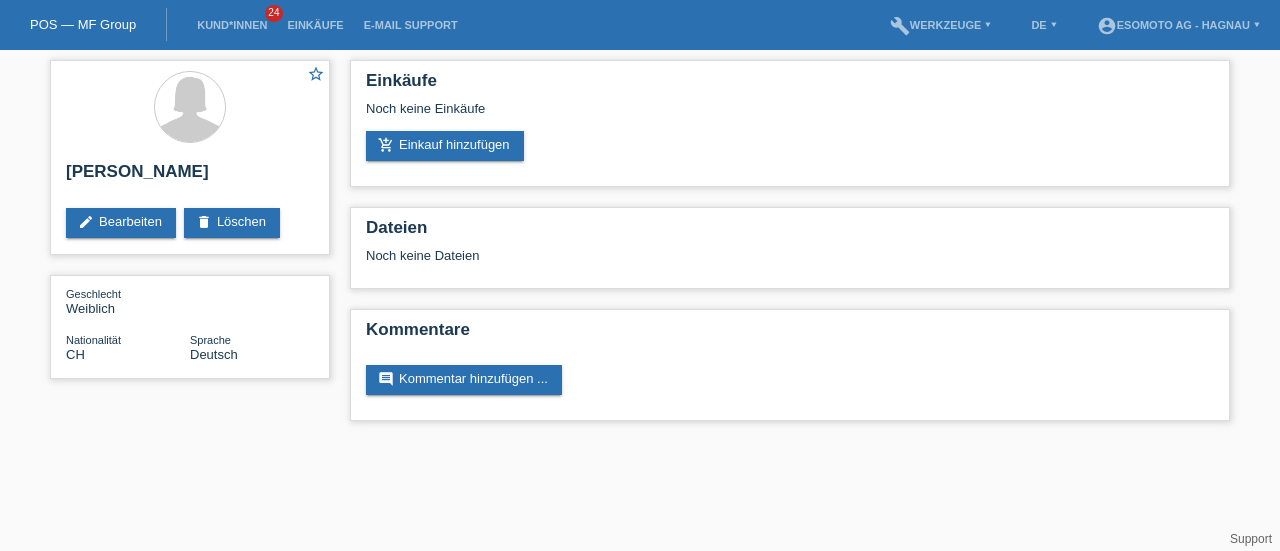 scroll, scrollTop: 0, scrollLeft: 0, axis: both 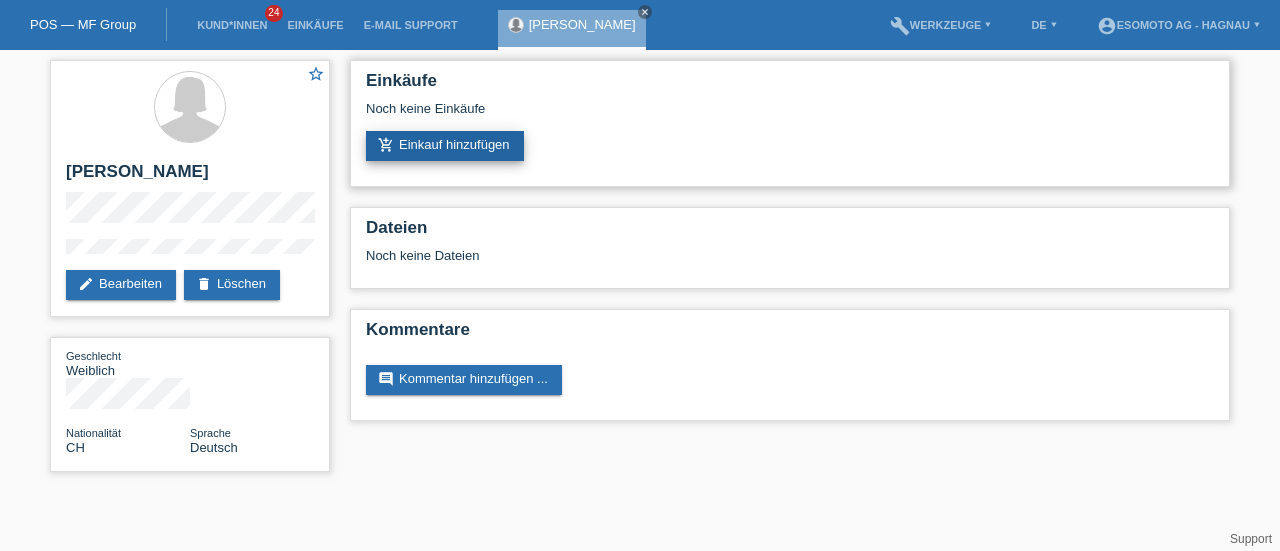 click on "add_shopping_cart  Einkauf hinzufügen" at bounding box center (445, 146) 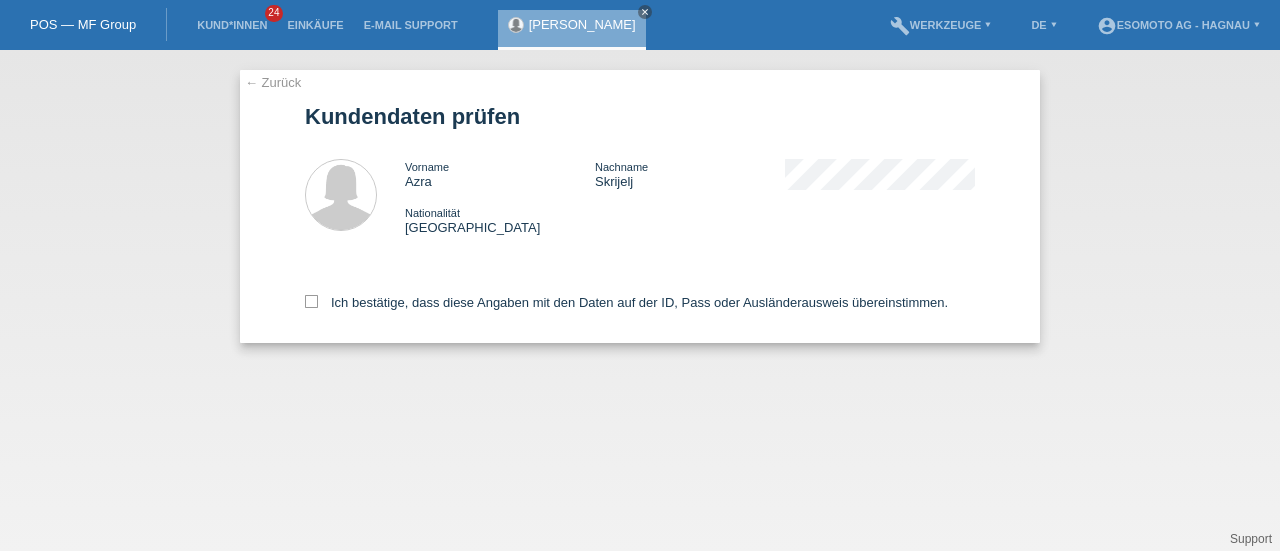 scroll, scrollTop: 0, scrollLeft: 0, axis: both 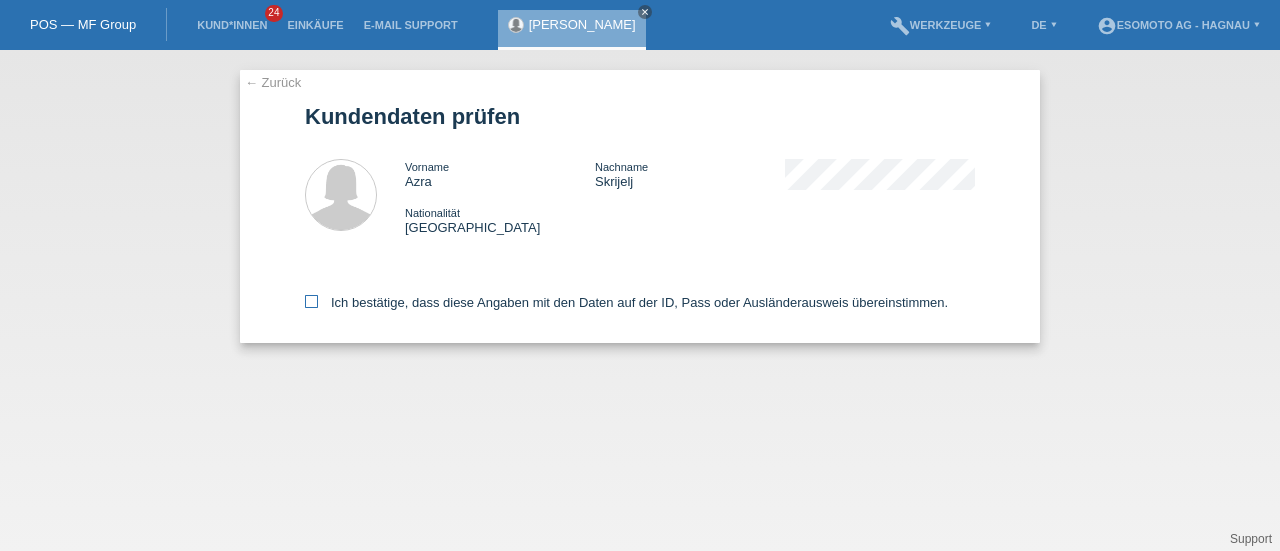 click at bounding box center (311, 301) 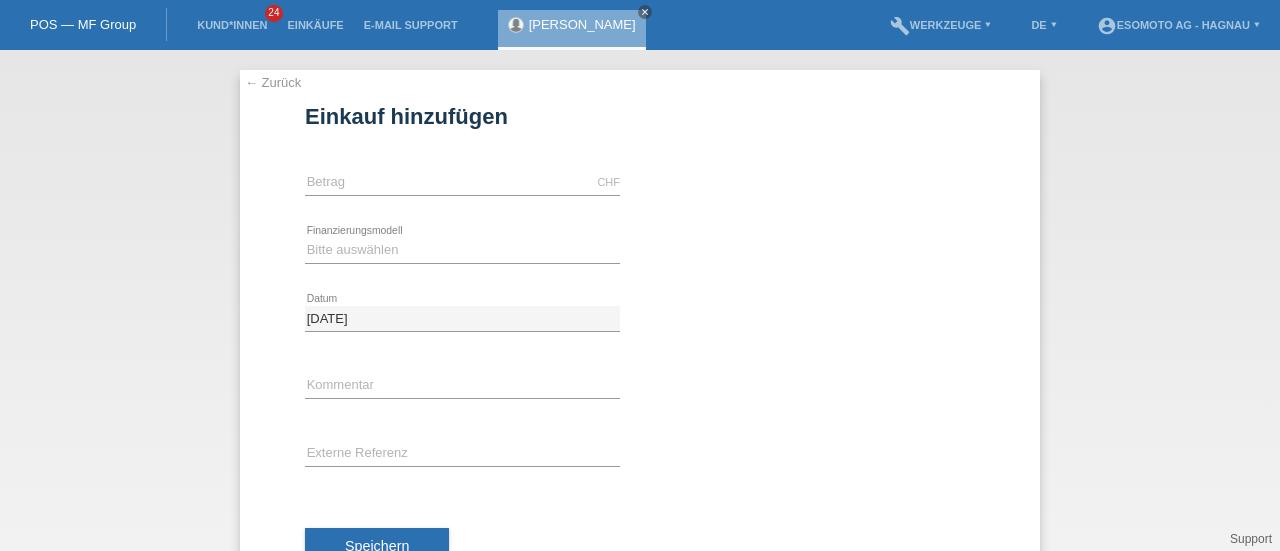 scroll, scrollTop: 0, scrollLeft: 0, axis: both 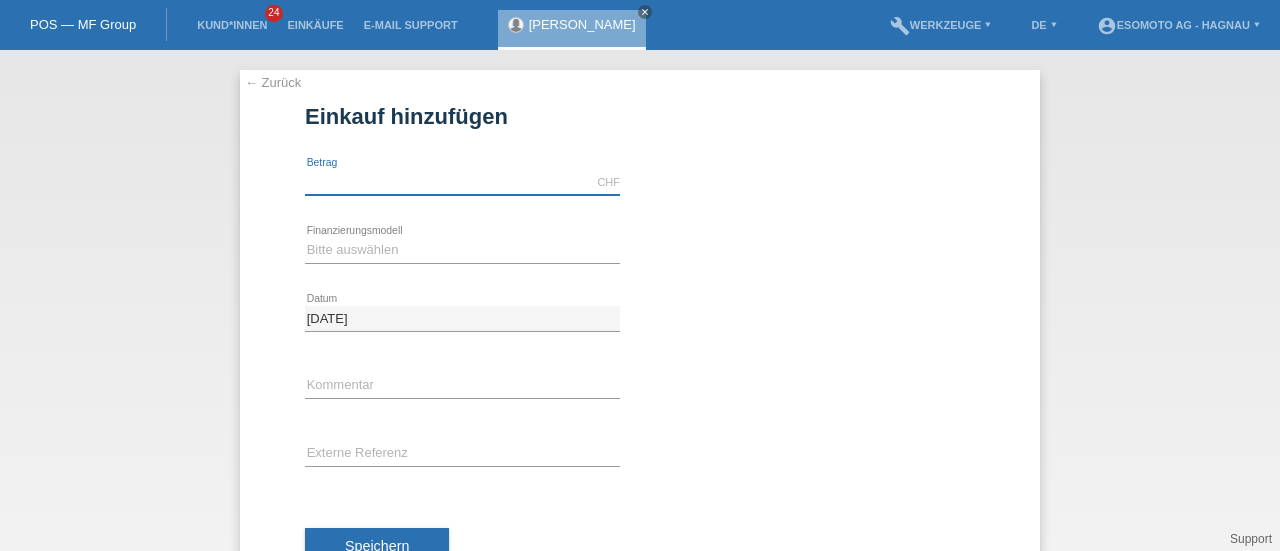 click at bounding box center (462, 182) 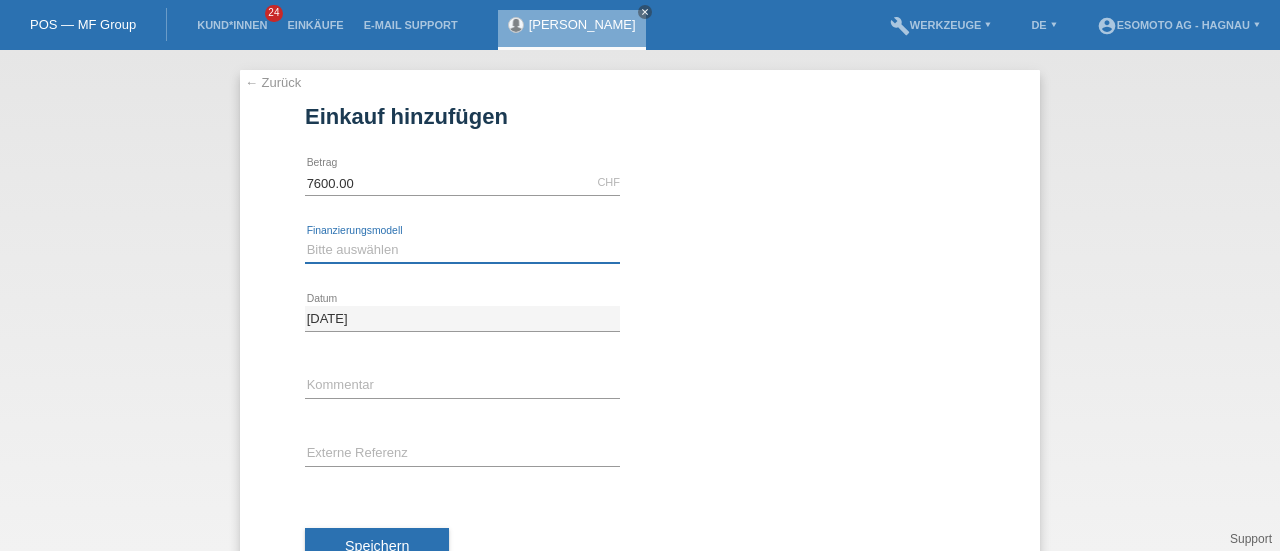 click on "Bitte auswählen
Fixe Raten
Kauf auf Rechnung mit Teilzahlungsoption" at bounding box center (462, 250) 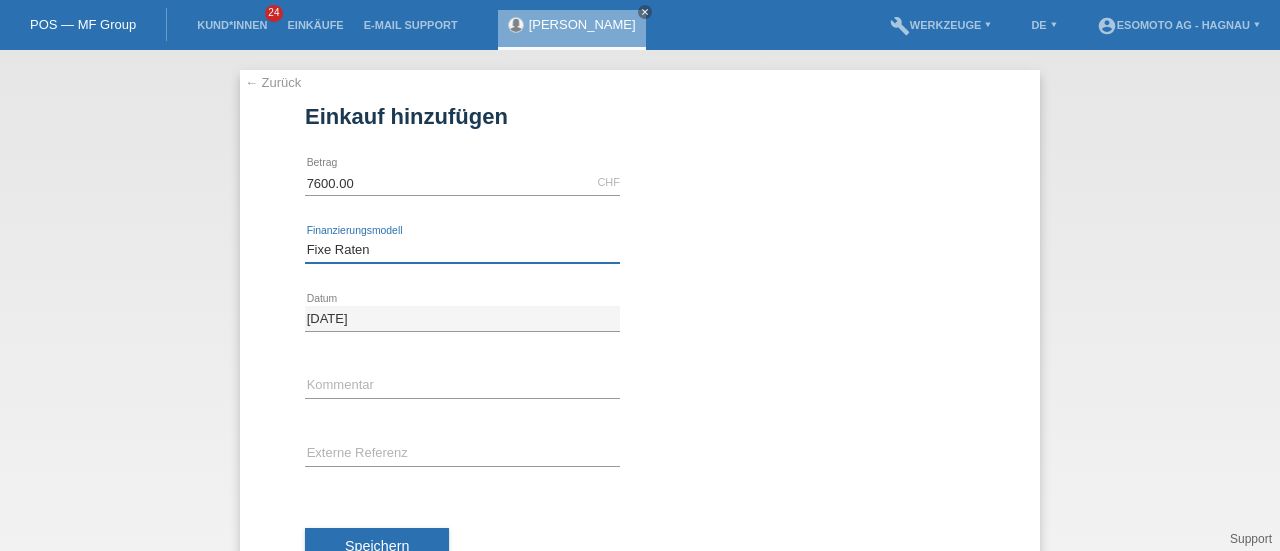 click on "Bitte auswählen
Fixe Raten
Kauf auf Rechnung mit Teilzahlungsoption" at bounding box center (462, 250) 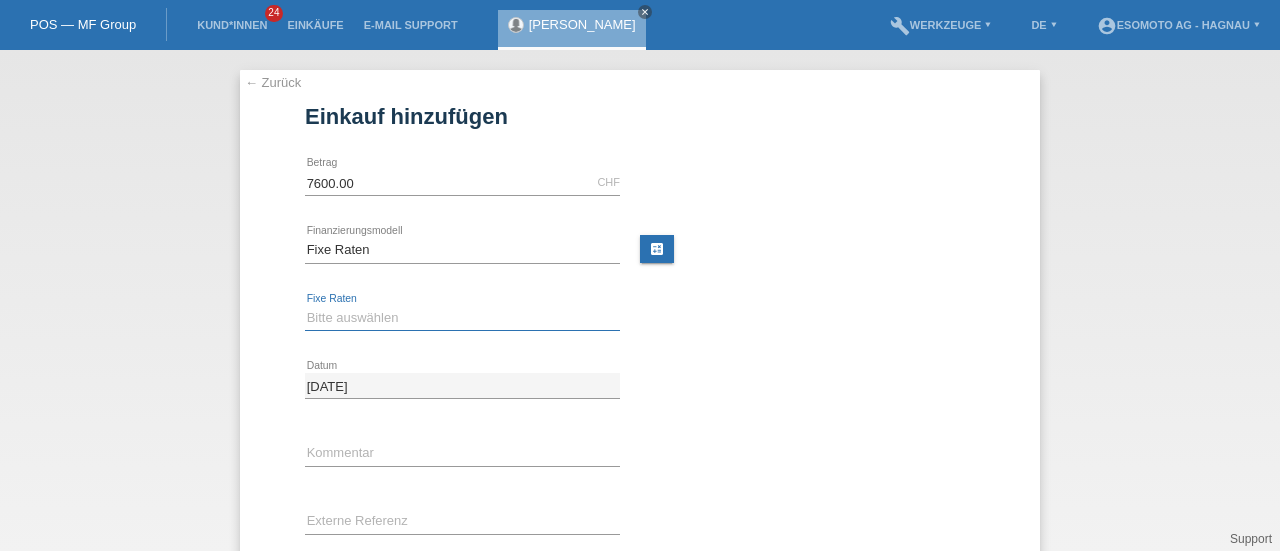 click on "Bitte auswählen
12 Raten
24 Raten
36 Raten
48 Raten" at bounding box center (462, 318) 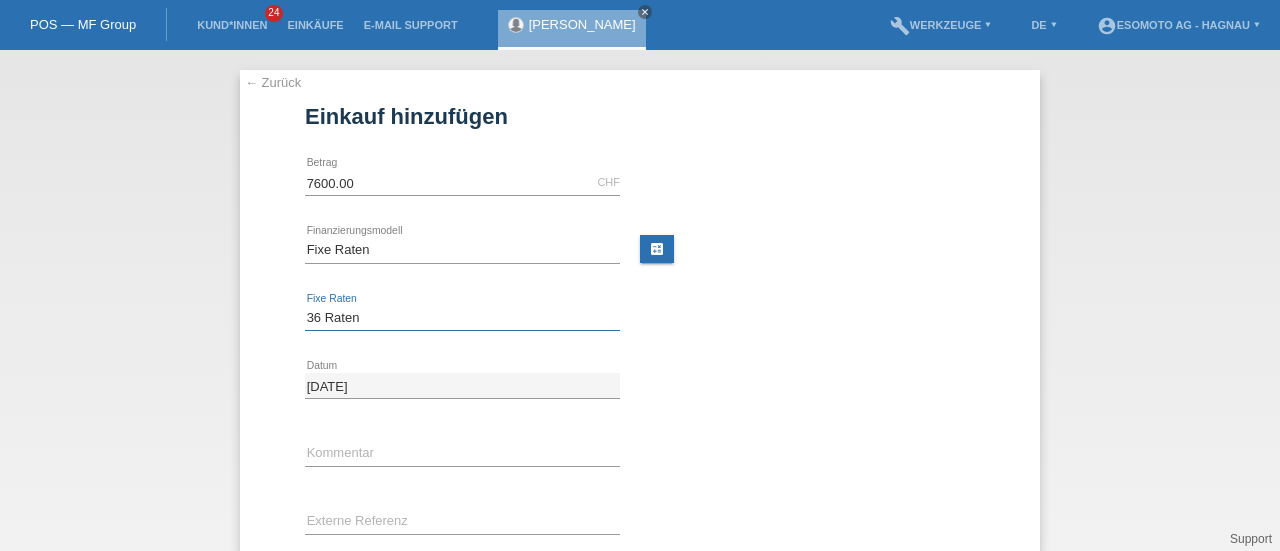 click on "Bitte auswählen
12 Raten
24 Raten
36 Raten
48 Raten" at bounding box center [462, 318] 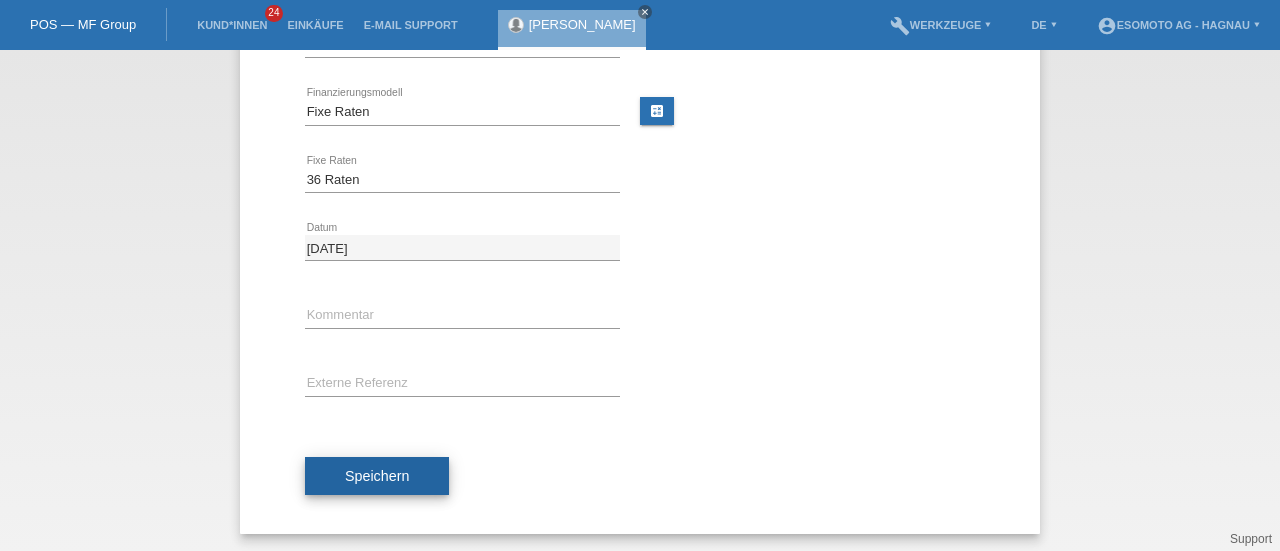 click on "Speichern" at bounding box center (377, 476) 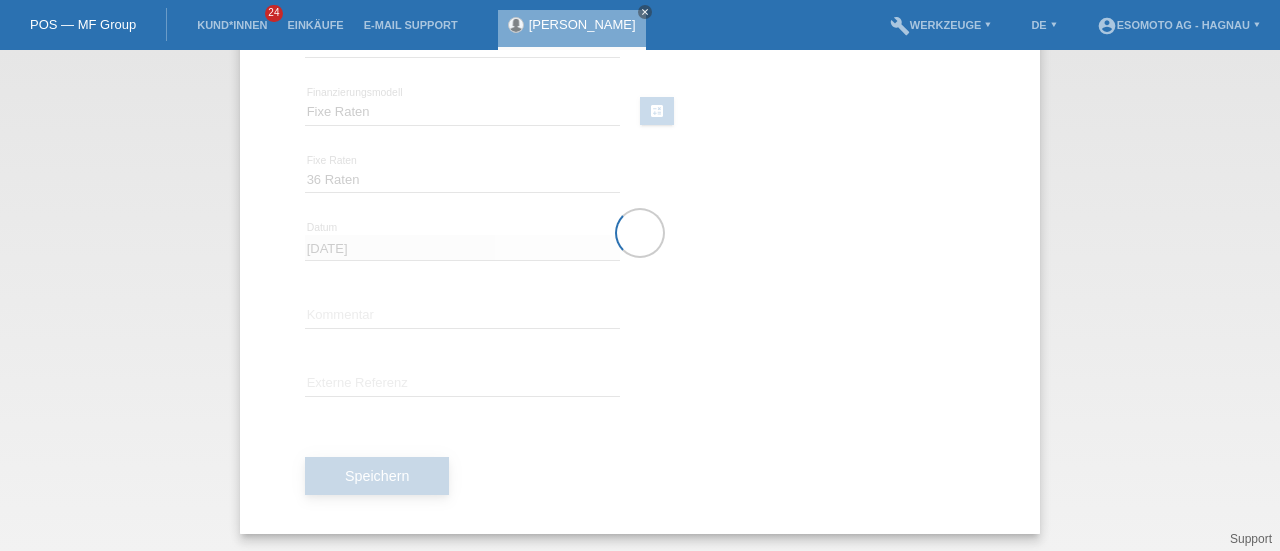 scroll, scrollTop: 0, scrollLeft: 0, axis: both 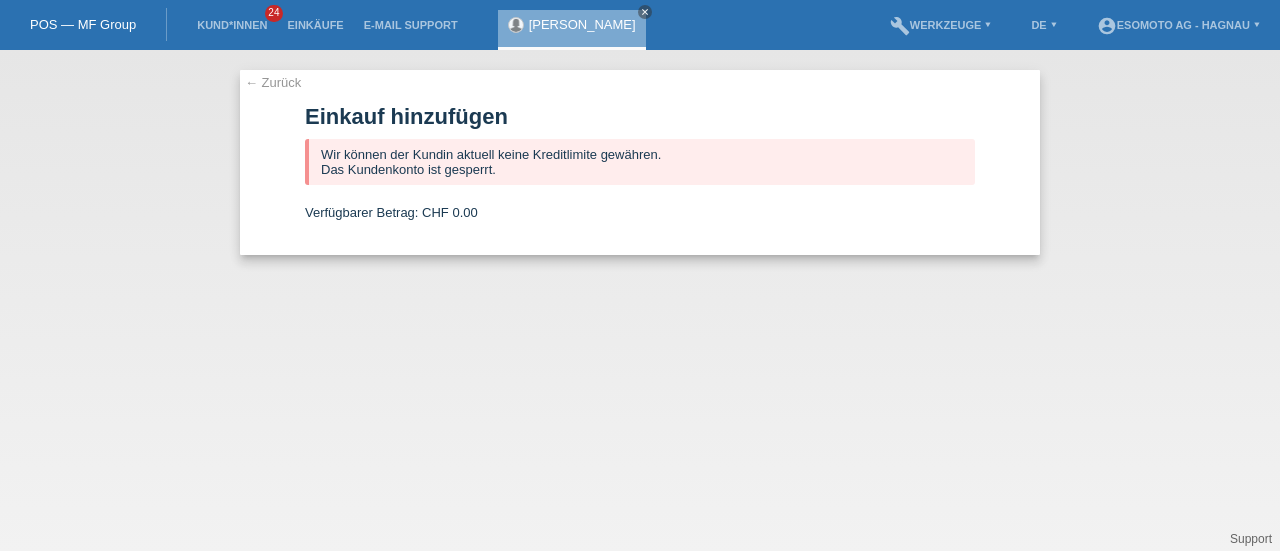 click on "← Zurück" at bounding box center [273, 82] 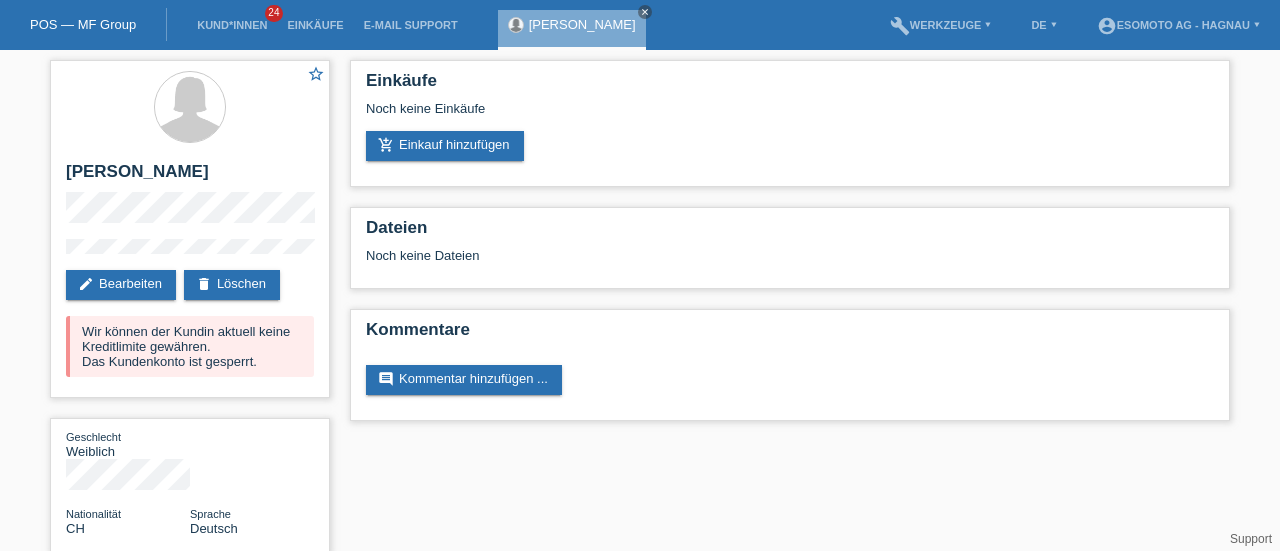 scroll, scrollTop: 0, scrollLeft: 0, axis: both 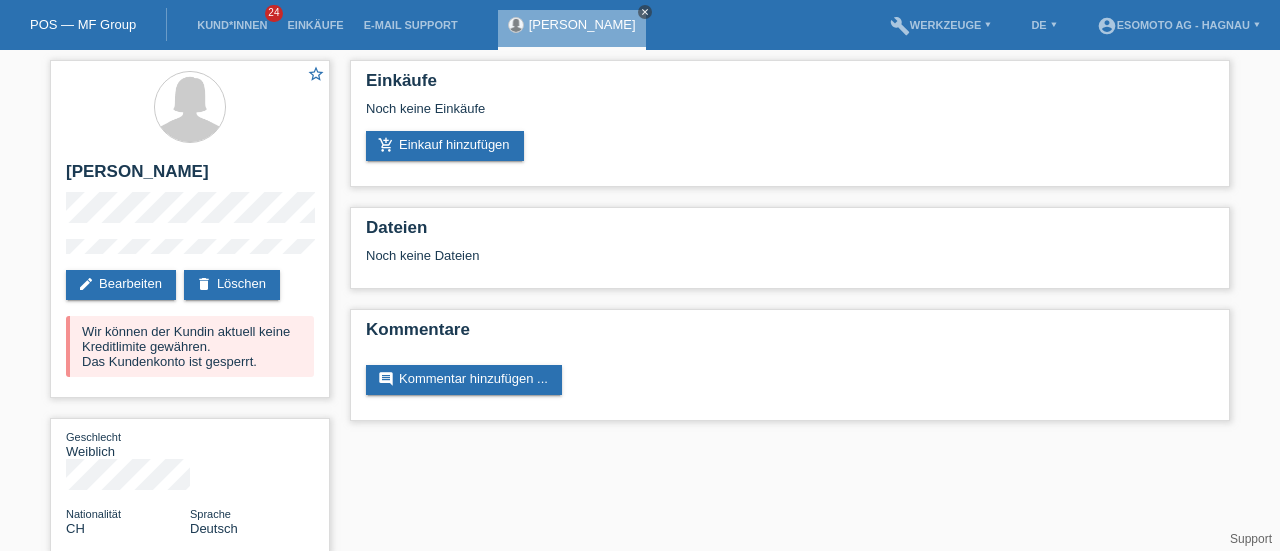 click on "close" at bounding box center [645, 12] 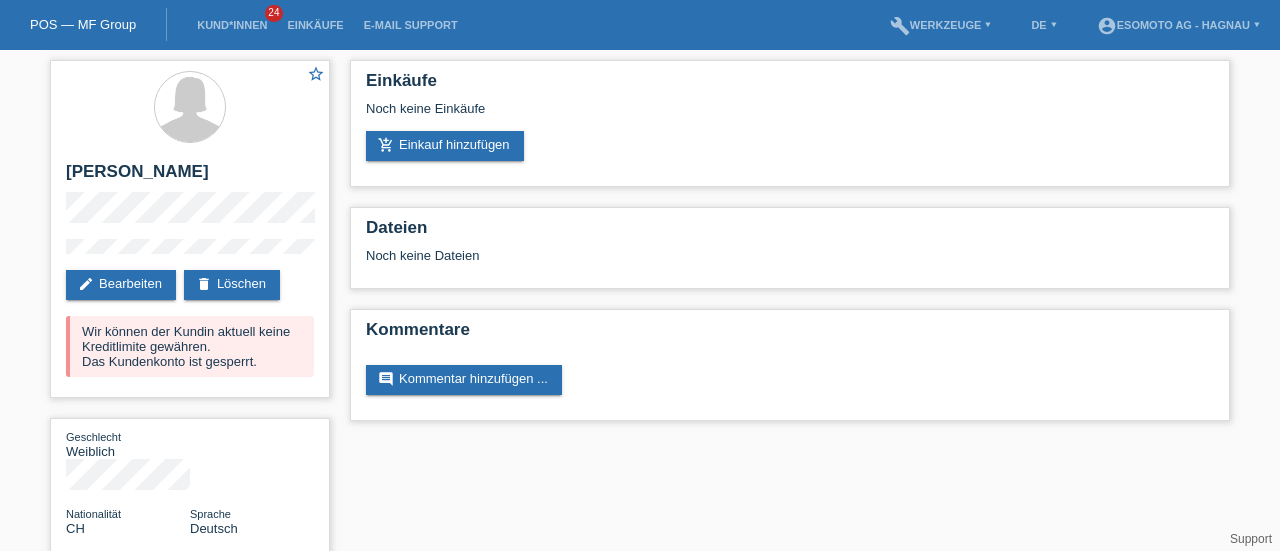 click on "POS — MF Group" at bounding box center [83, 24] 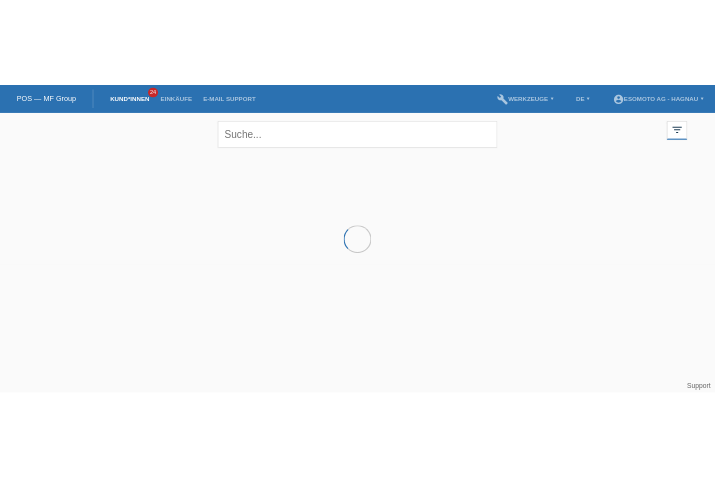 scroll, scrollTop: 0, scrollLeft: 0, axis: both 